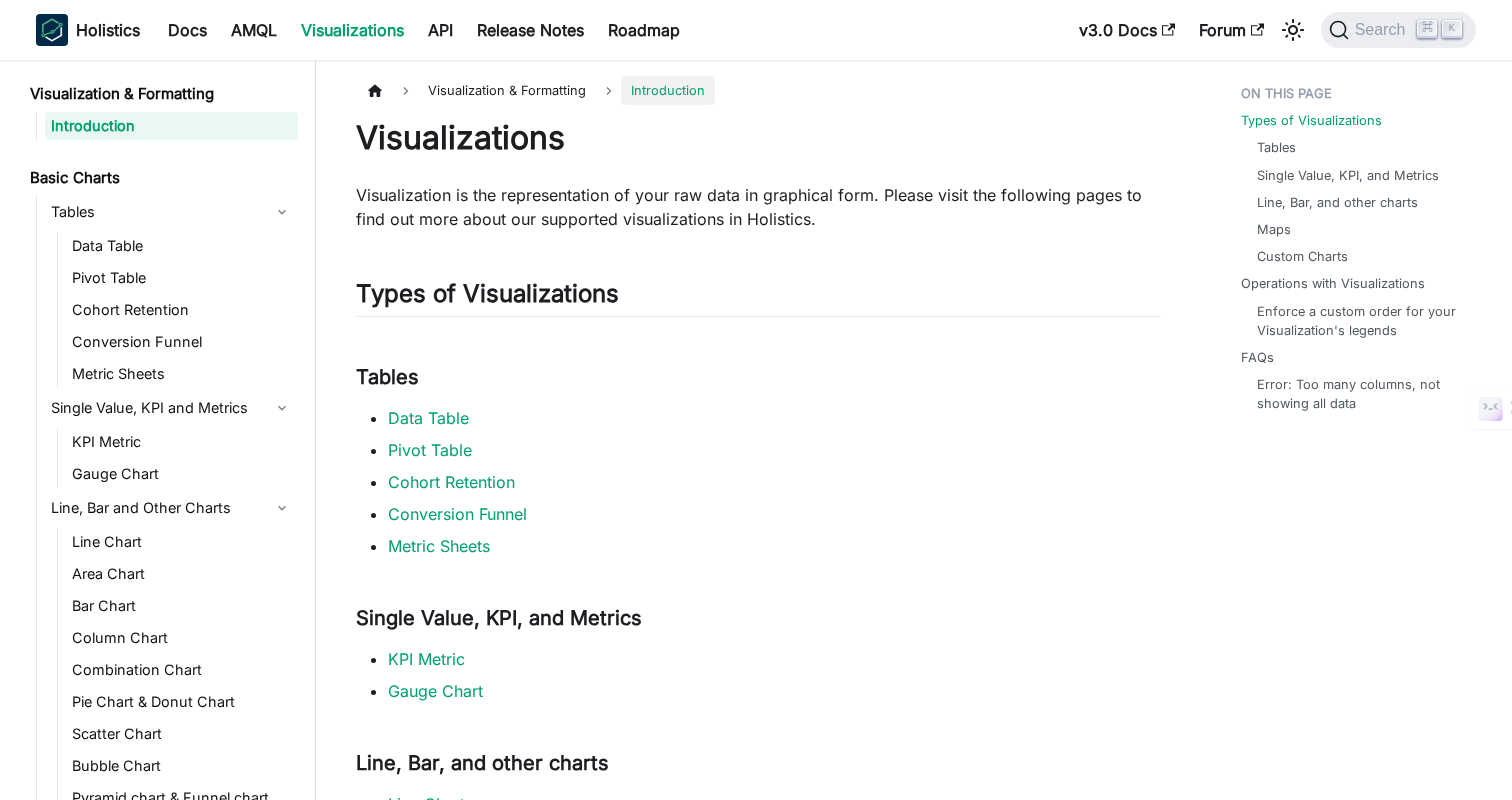 scroll, scrollTop: 0, scrollLeft: 0, axis: both 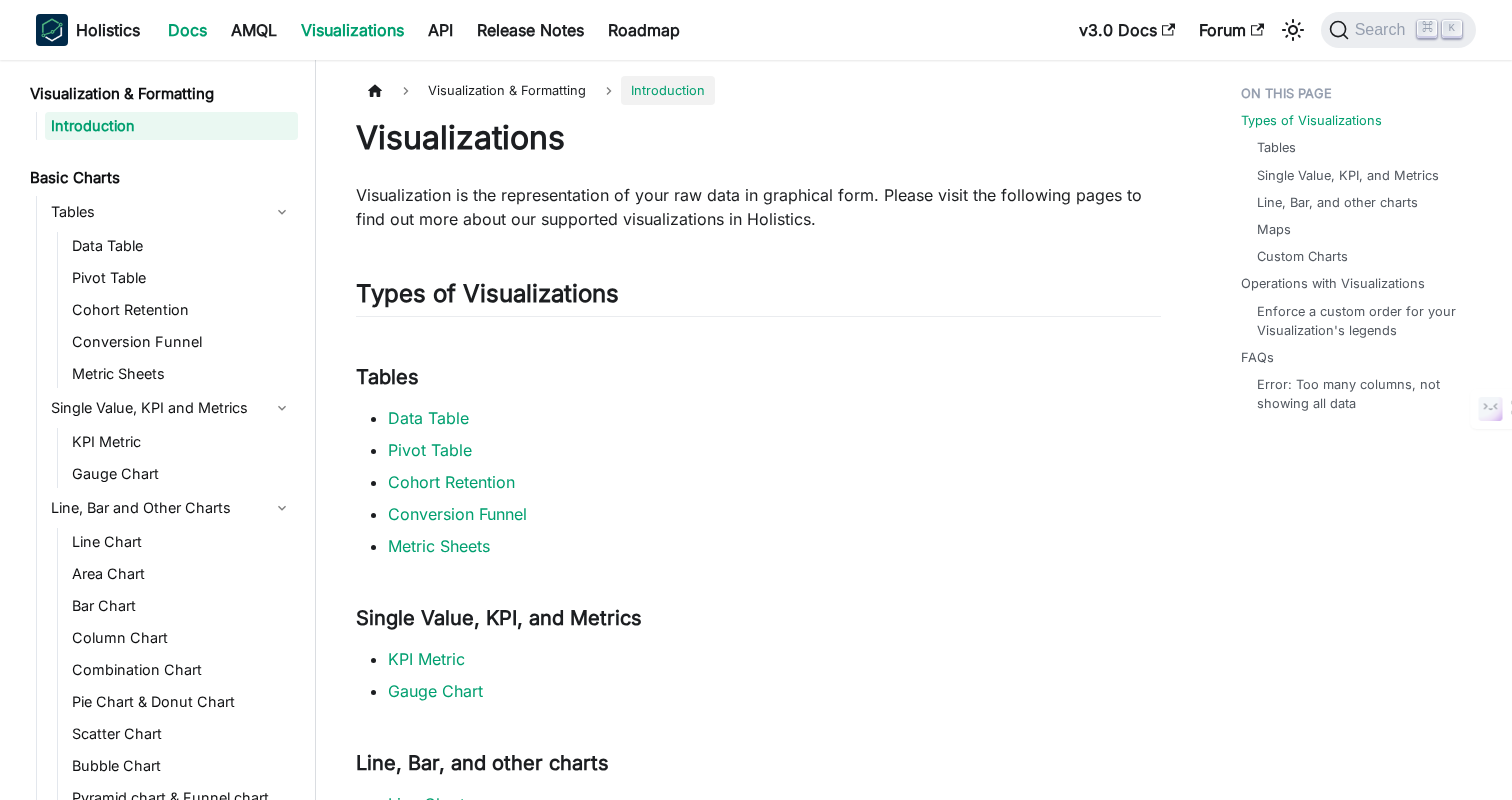 click on "Docs" at bounding box center (187, 30) 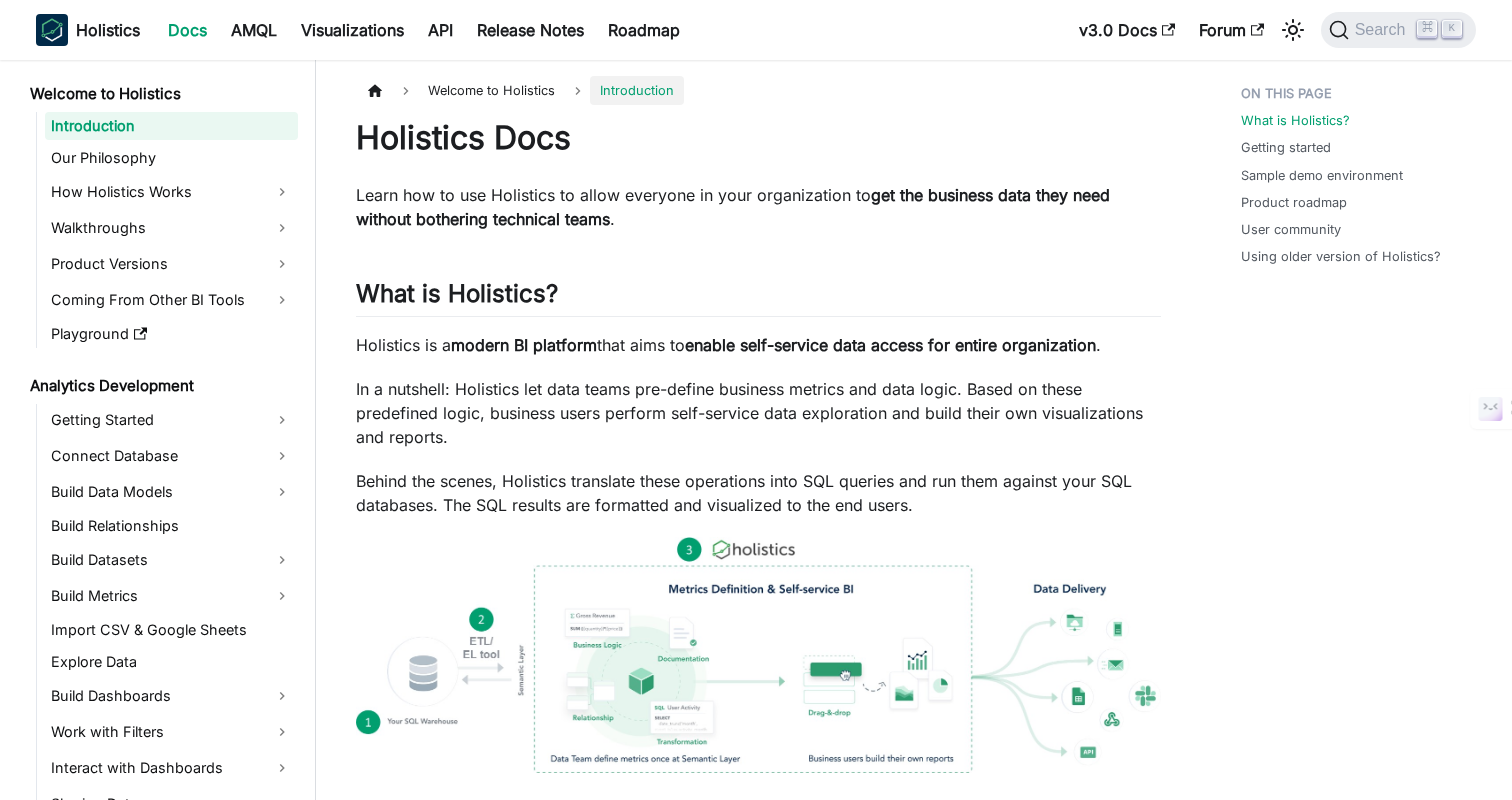 scroll, scrollTop: 369, scrollLeft: 0, axis: vertical 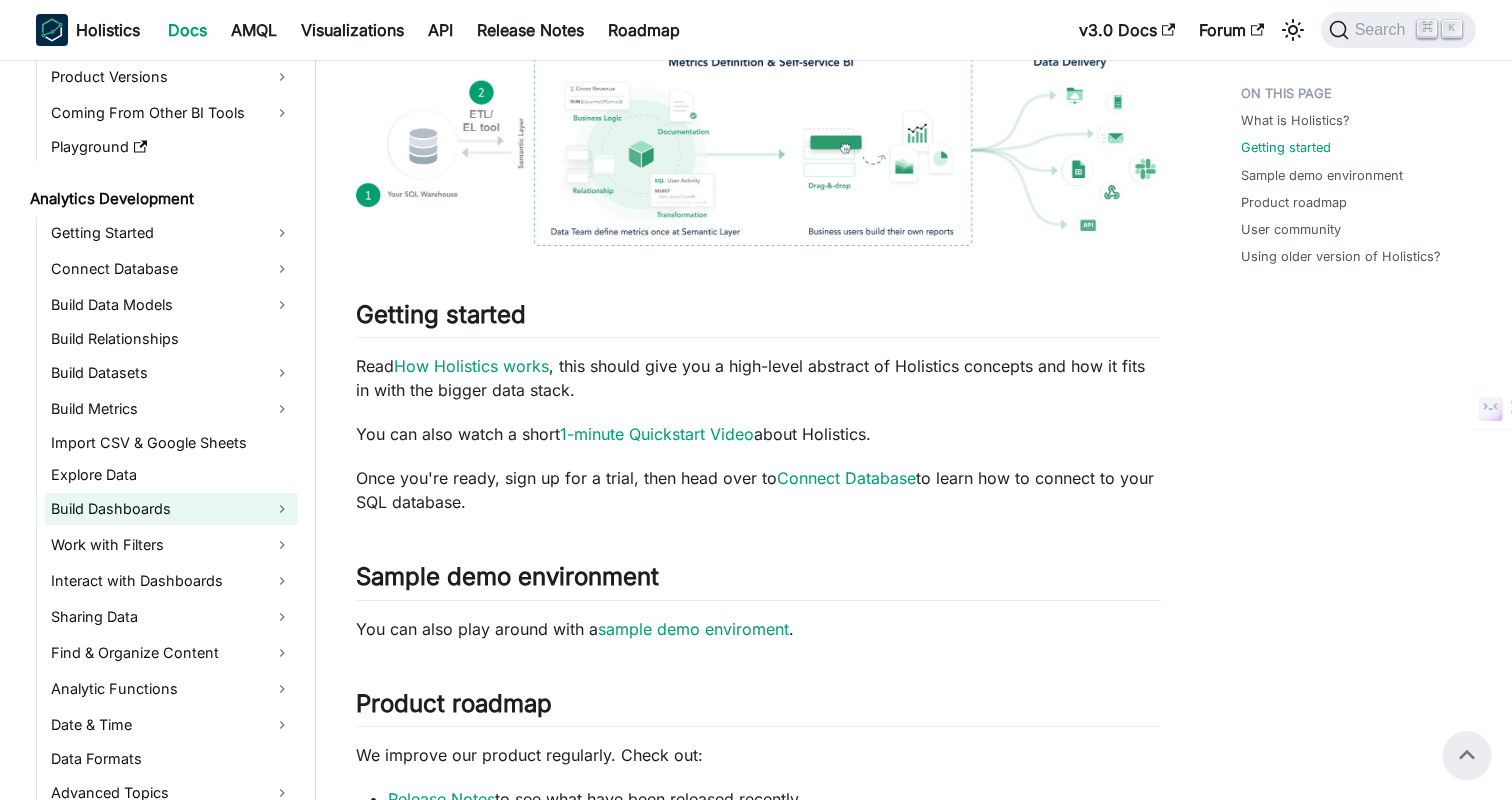 click on "Build Dashboards" at bounding box center (171, 509) 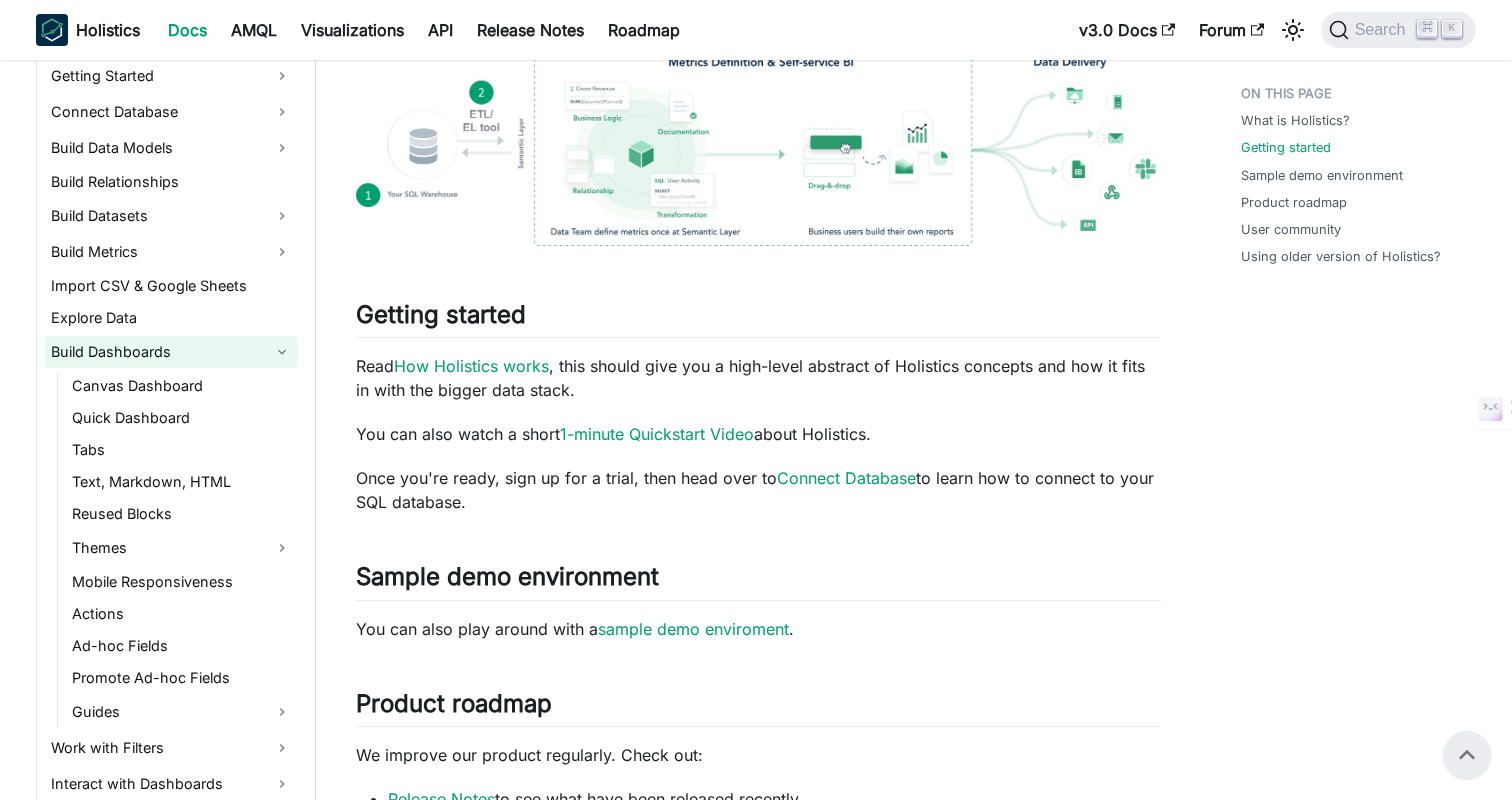 scroll, scrollTop: 448, scrollLeft: 0, axis: vertical 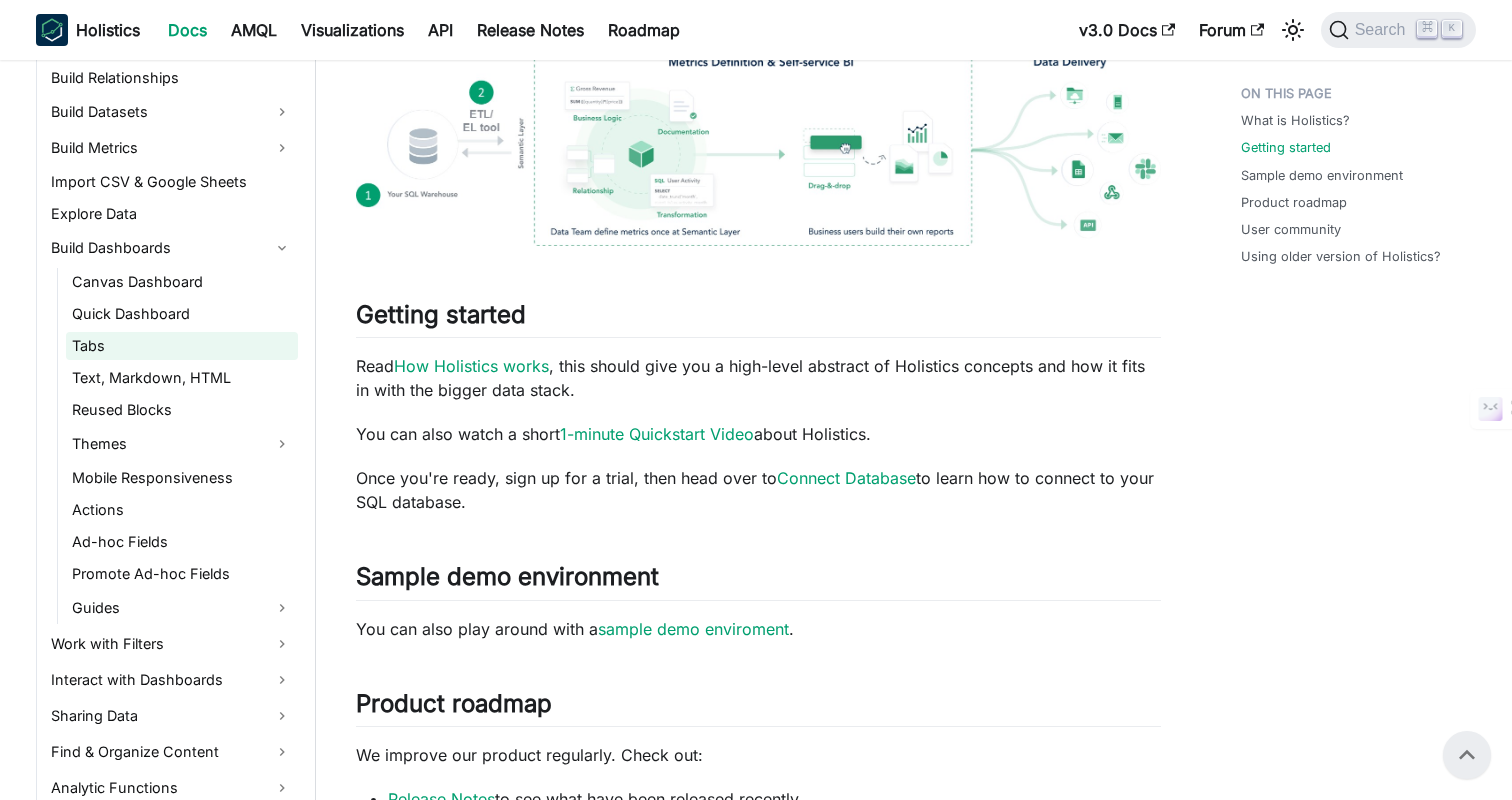 click on "Tabs" at bounding box center (182, 346) 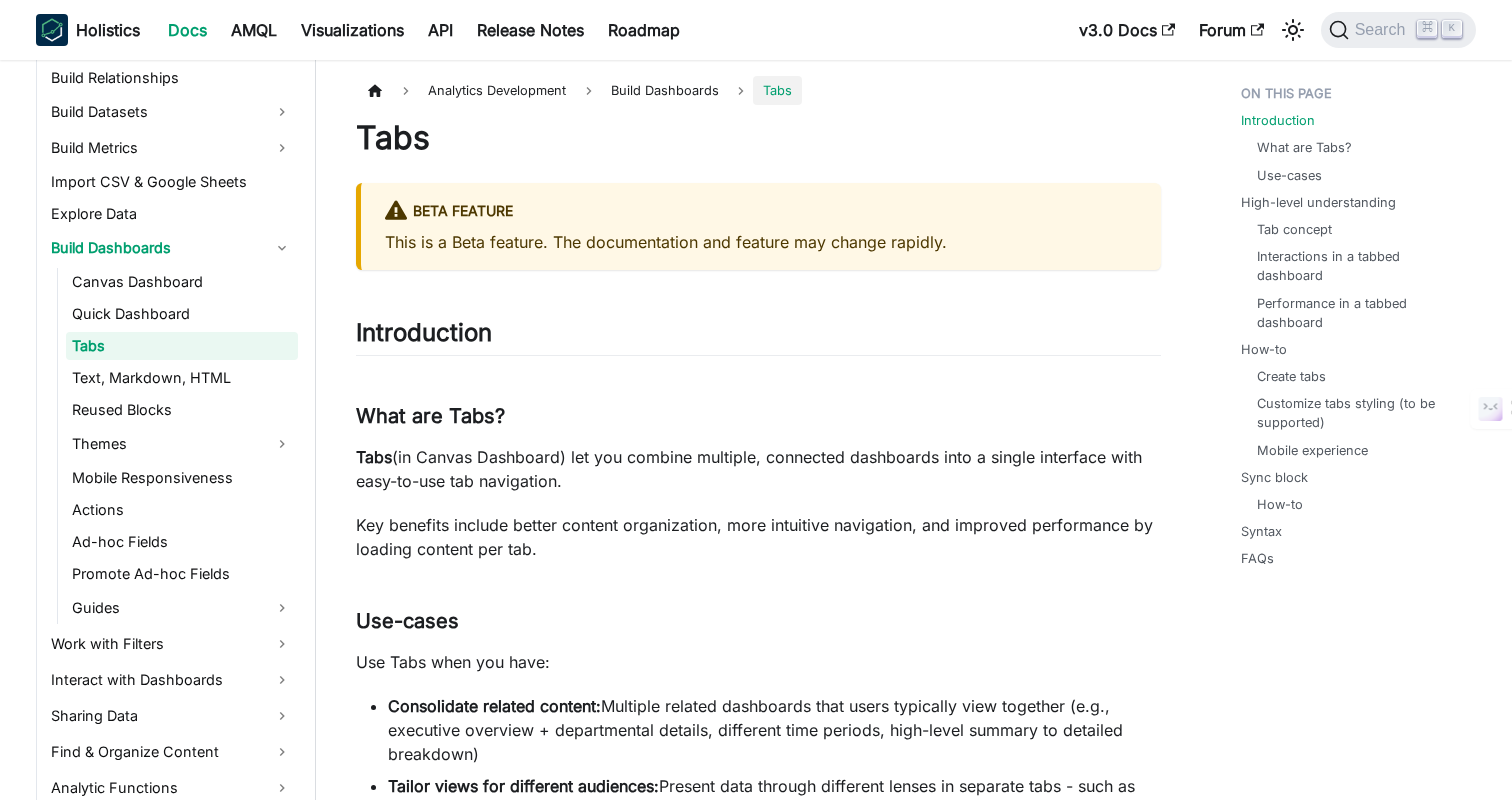 click on "Tabs" at bounding box center [758, 138] 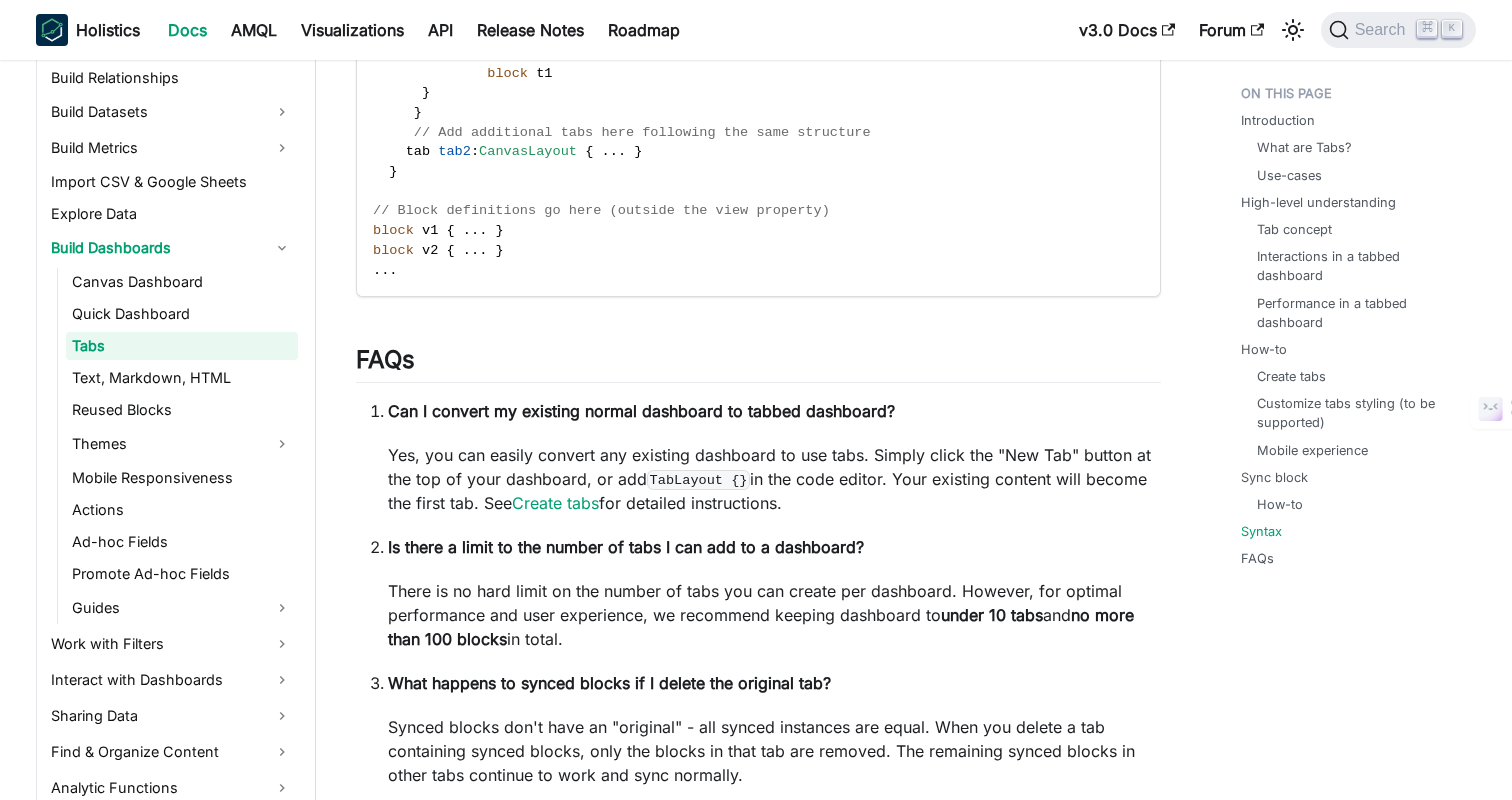 scroll, scrollTop: 5569, scrollLeft: 0, axis: vertical 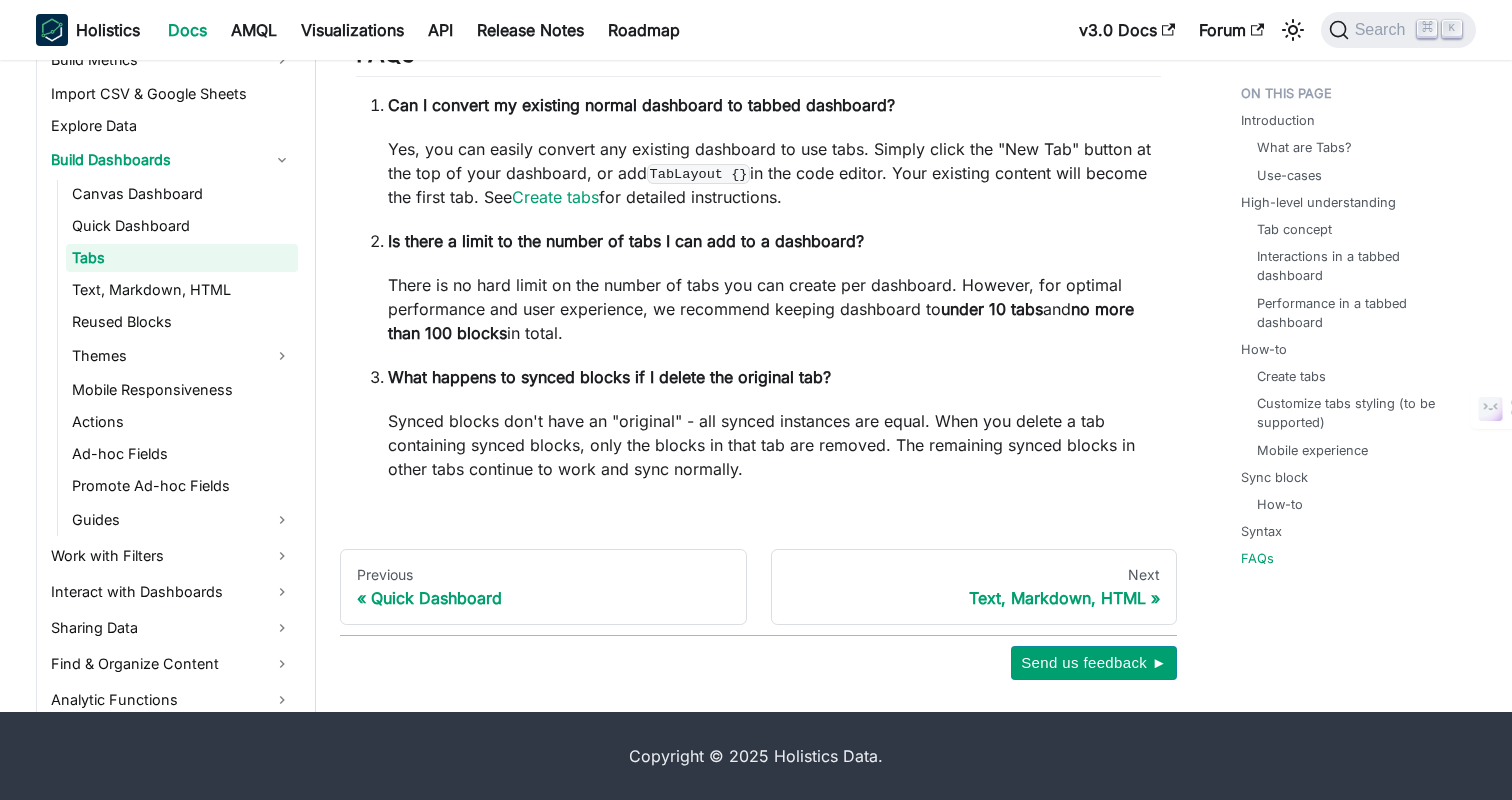 click on "There is no hard limit on the number of tabs you can create per dashboard.
However, for optimal performance and user experience, we recommend keeping dashboard to  under 10 tabs  and  no more than 100 blocks  in total." at bounding box center [774, 309] 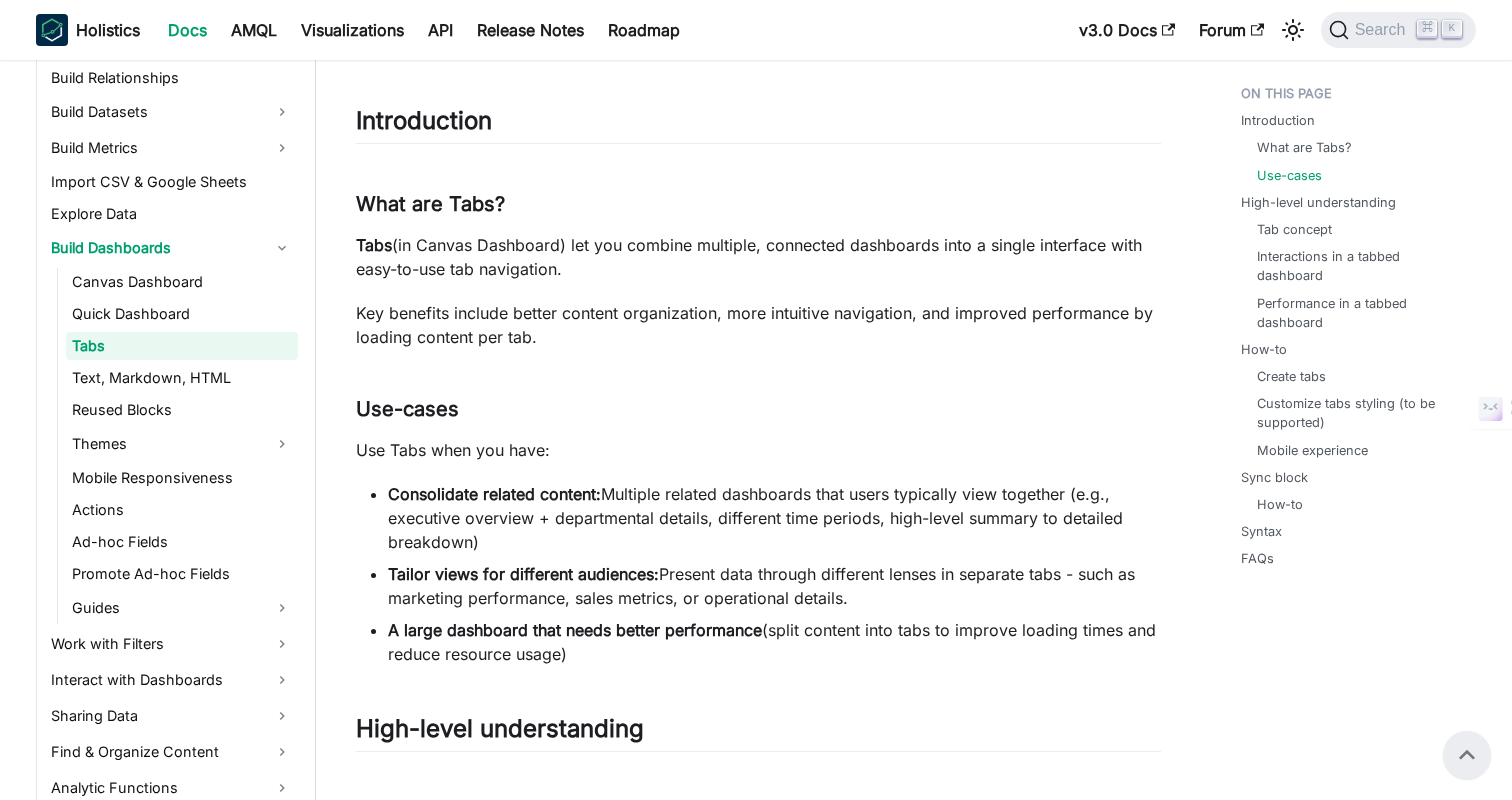 scroll, scrollTop: 0, scrollLeft: 0, axis: both 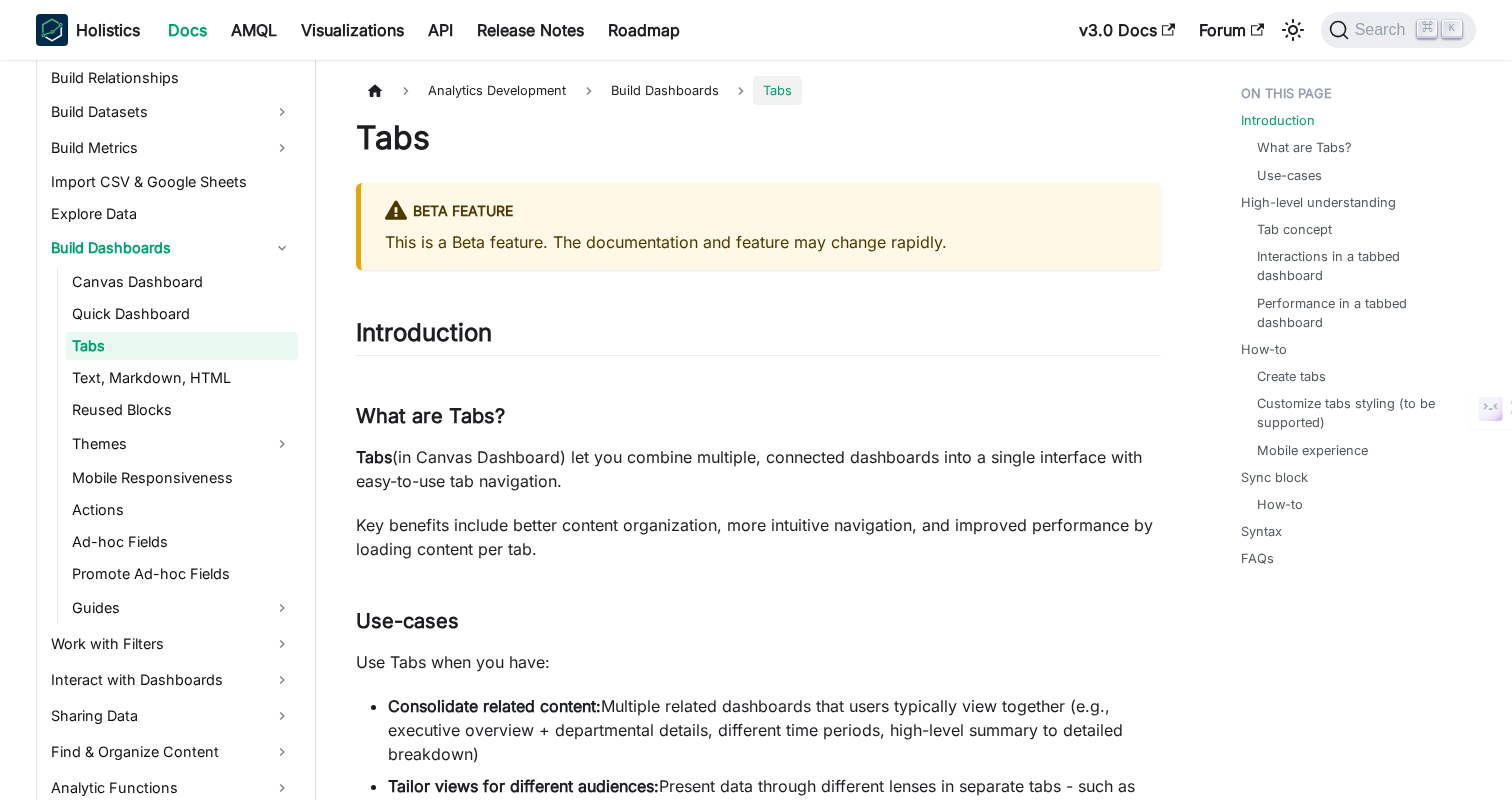 click on "Tabs" at bounding box center [758, 138] 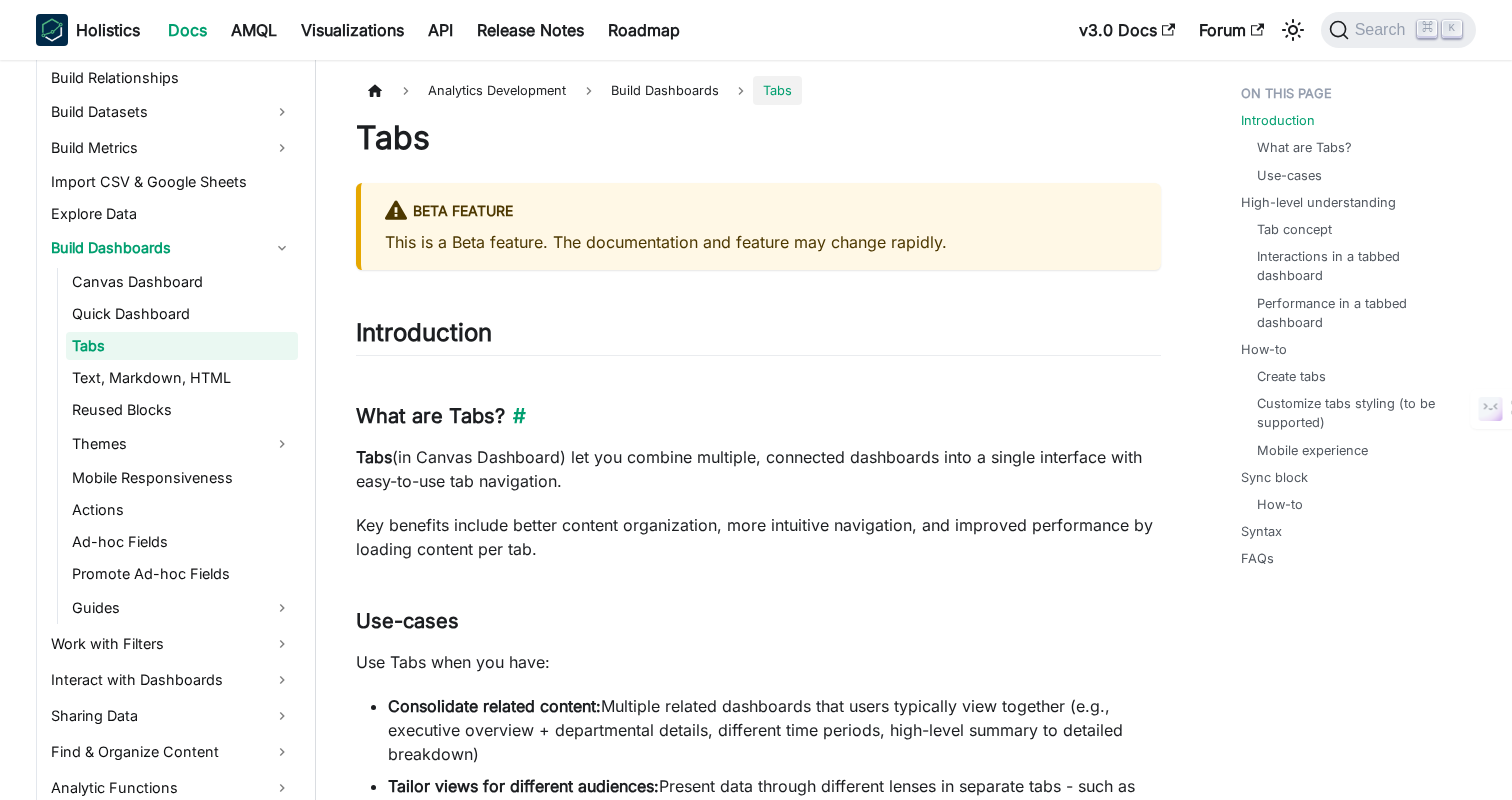 click on "What are Tabs?" at bounding box center [758, 416] 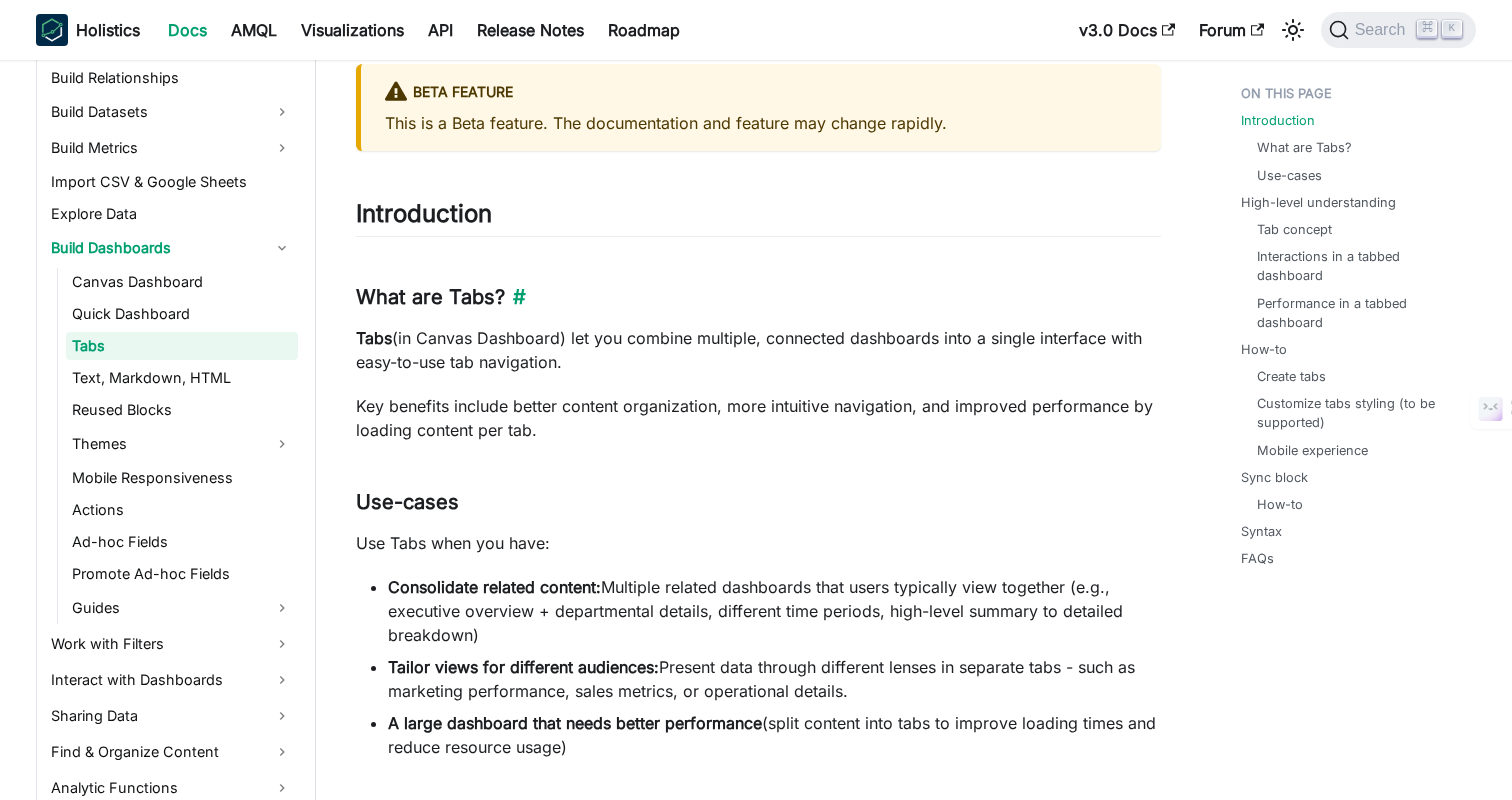 scroll, scrollTop: 0, scrollLeft: 0, axis: both 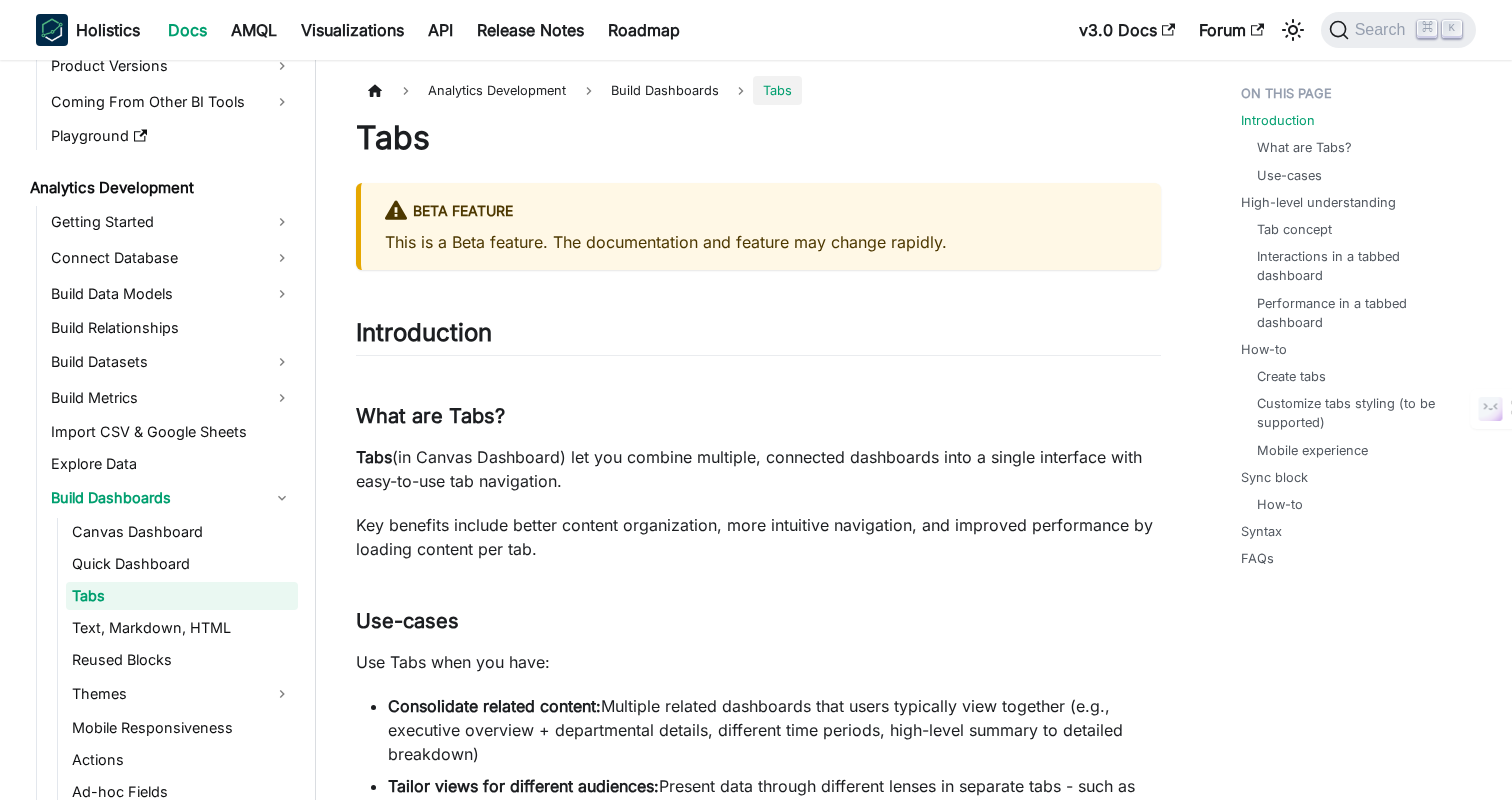 click on "Tabs" at bounding box center [758, 138] 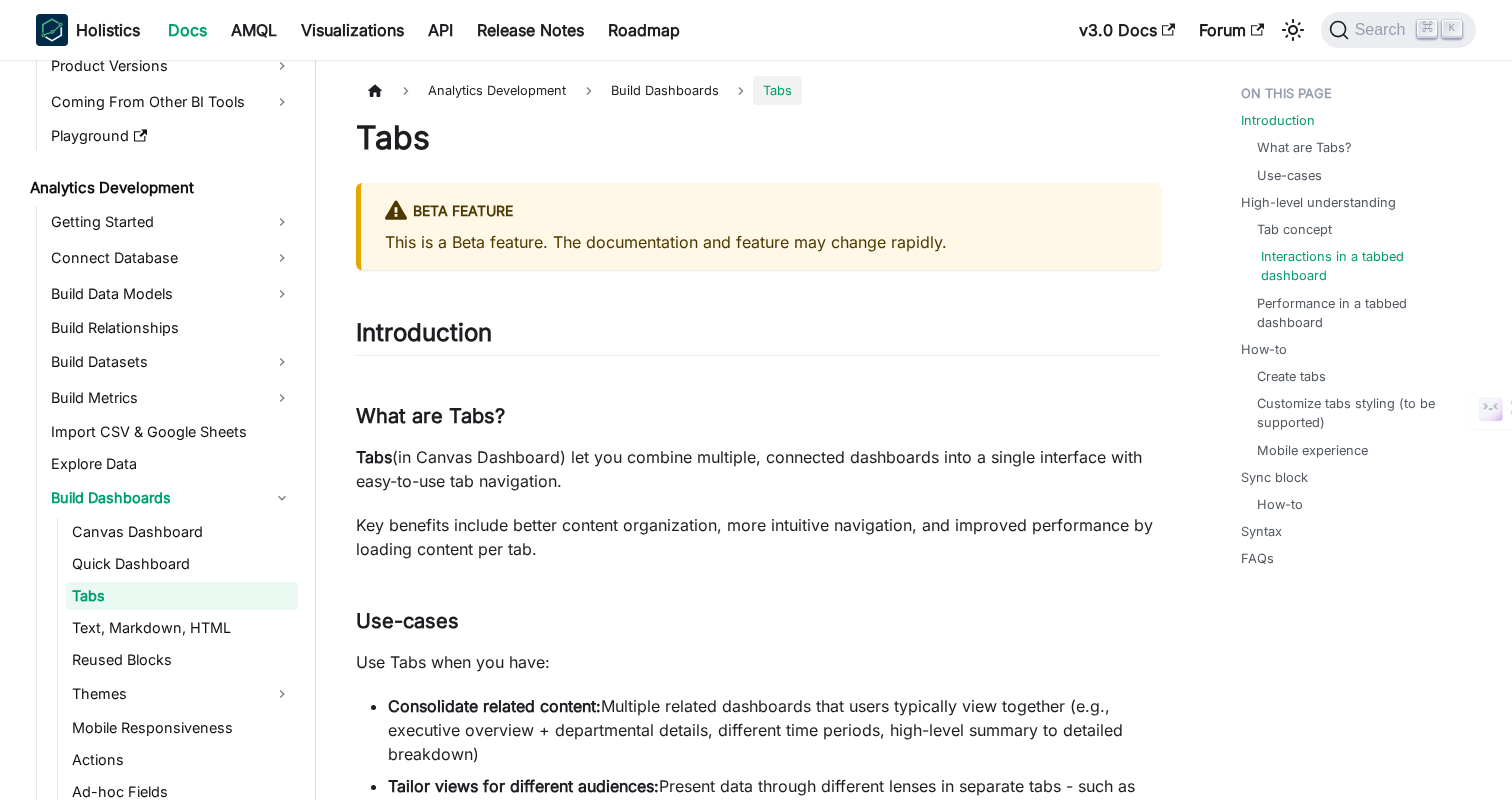 click on "Interactions in a tabbed dashboard" at bounding box center [1360, 266] 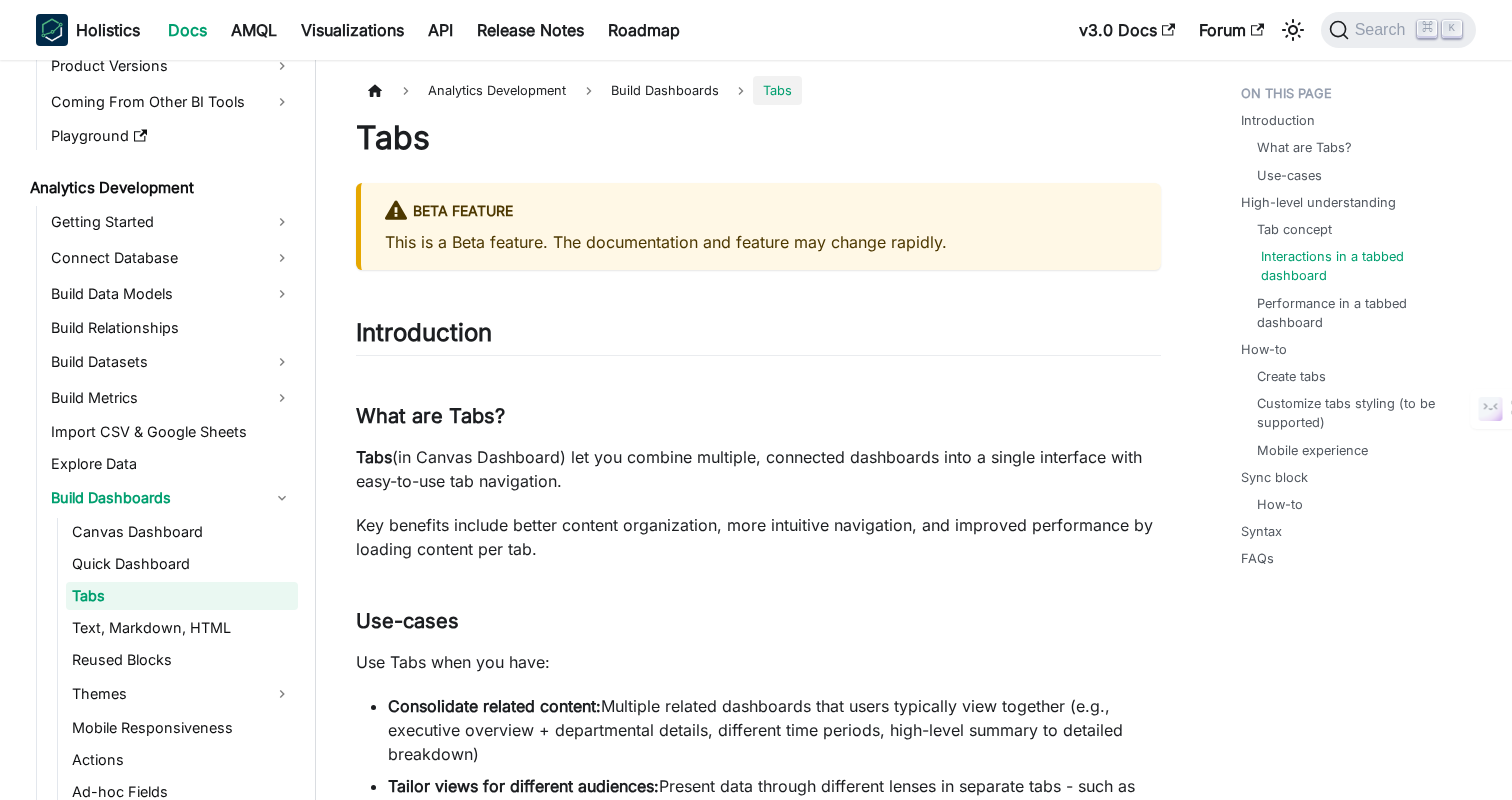 scroll, scrollTop: 1335, scrollLeft: 0, axis: vertical 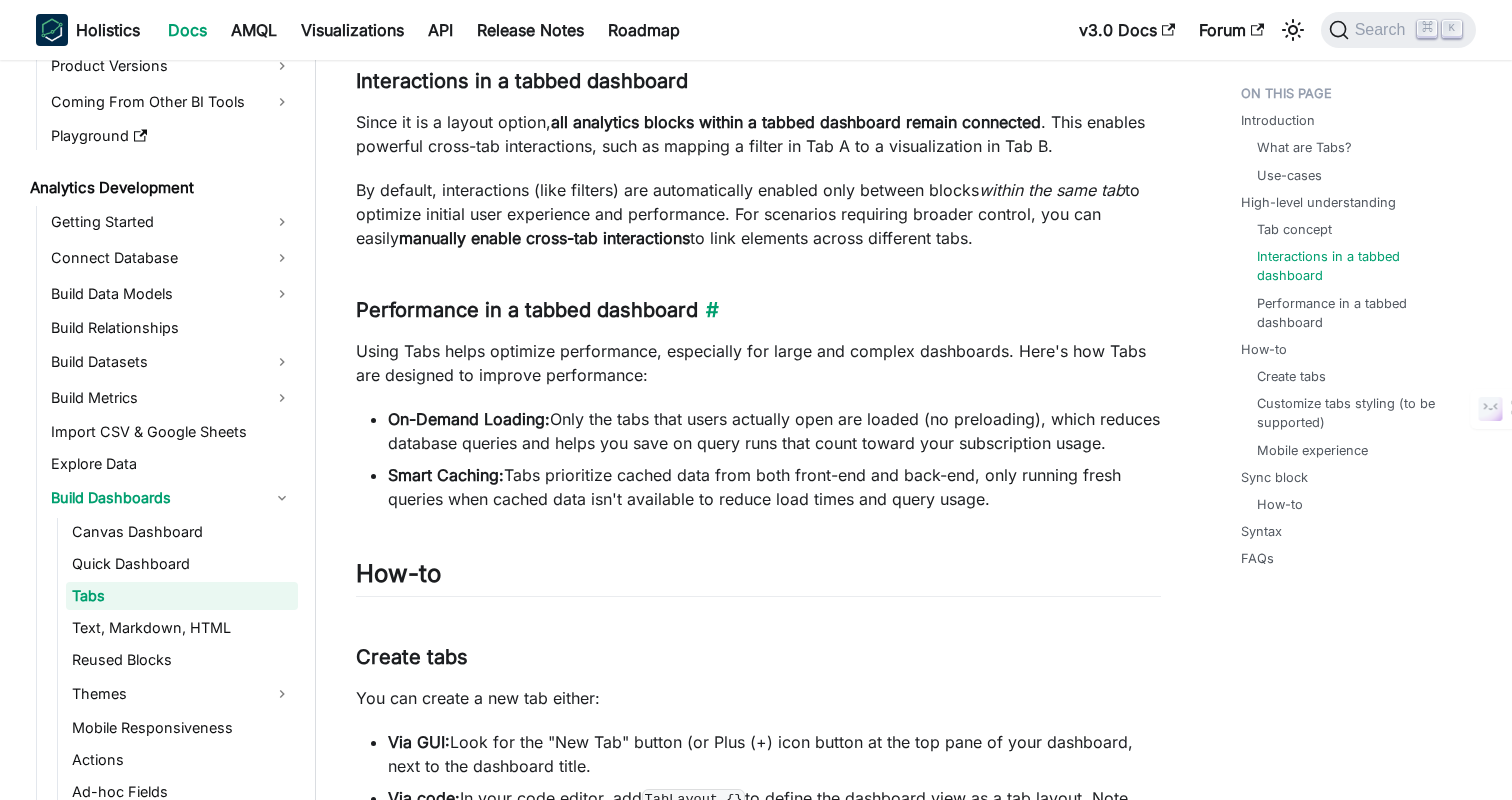 click on "Performance in a tabbed dashboard" at bounding box center (758, 310) 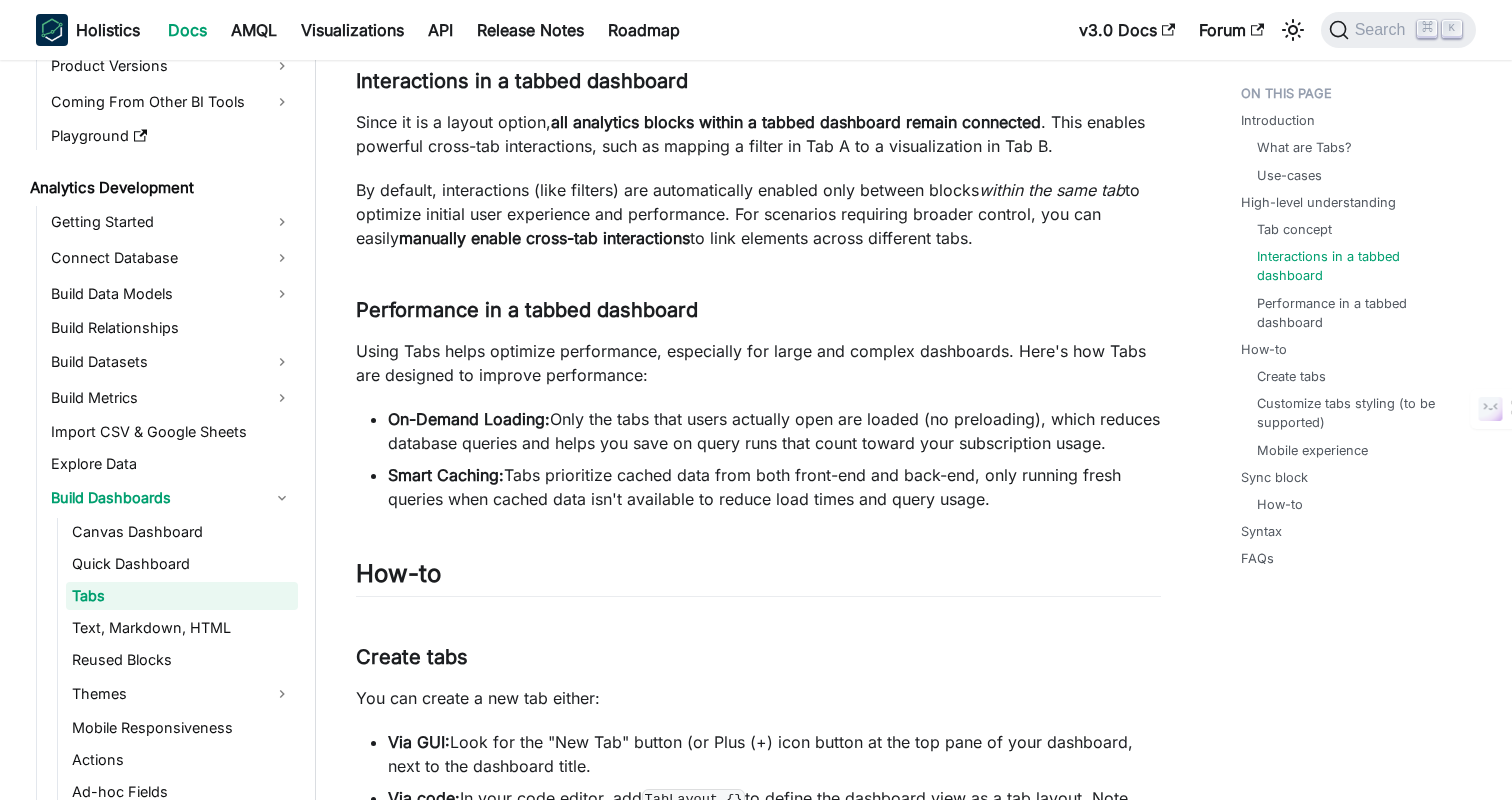 click on "Tabs BETA FEATURE This is a Beta feature. The documentation and feature may change rapidly.
Introduction
What are Tabs?
Tabs  (in Canvas Dashboard) let you combine multiple, connected dashboards into a single interface with easy-to-use tab navigation.
Key benefits include better content organization, more intuitive navigation, and improved performance by loading content per tab.
Use-cases
Use Tabs when you have:
Consolidate related content:  Multiple related dashboards that users typically view together (e.g., executive overview + departmental details, different time periods, high-level summary to detailed breakdown)
Tailor views for different audiences:  Present data through different lenses in separate tabs -  such as marketing performance, sales metrics, or operational details.
A large dashboard that needs better performance  (split content into tabs to improve loading times and reduce resource usage)
High-level understanding
Tab concept
Conceptually,  Tabs" at bounding box center (758, 1733) 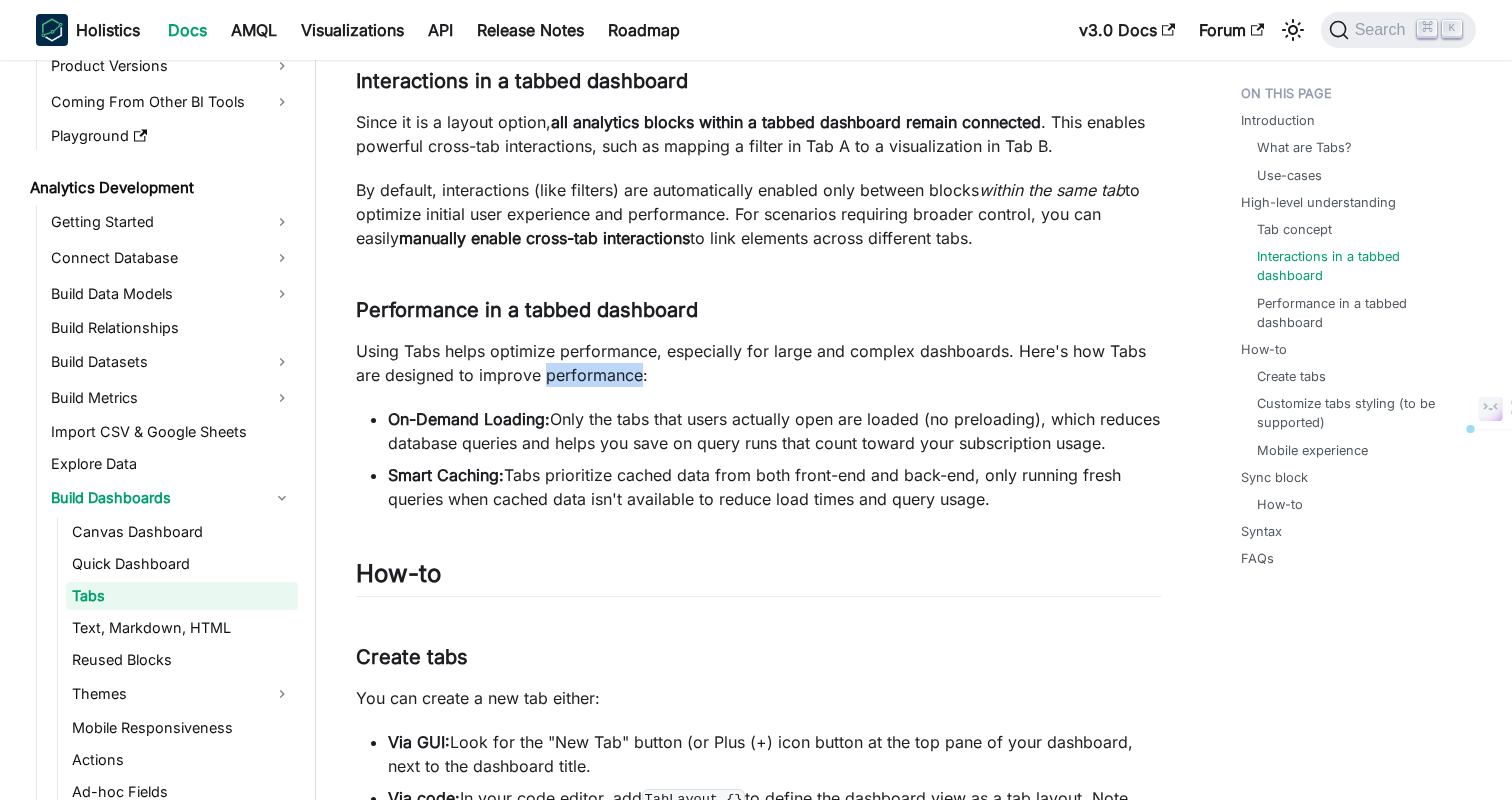 click on "Using Tabs helps optimize performance, especially for large and complex dashboards. Here's how Tabs are designed to improve performance:" at bounding box center (758, 363) 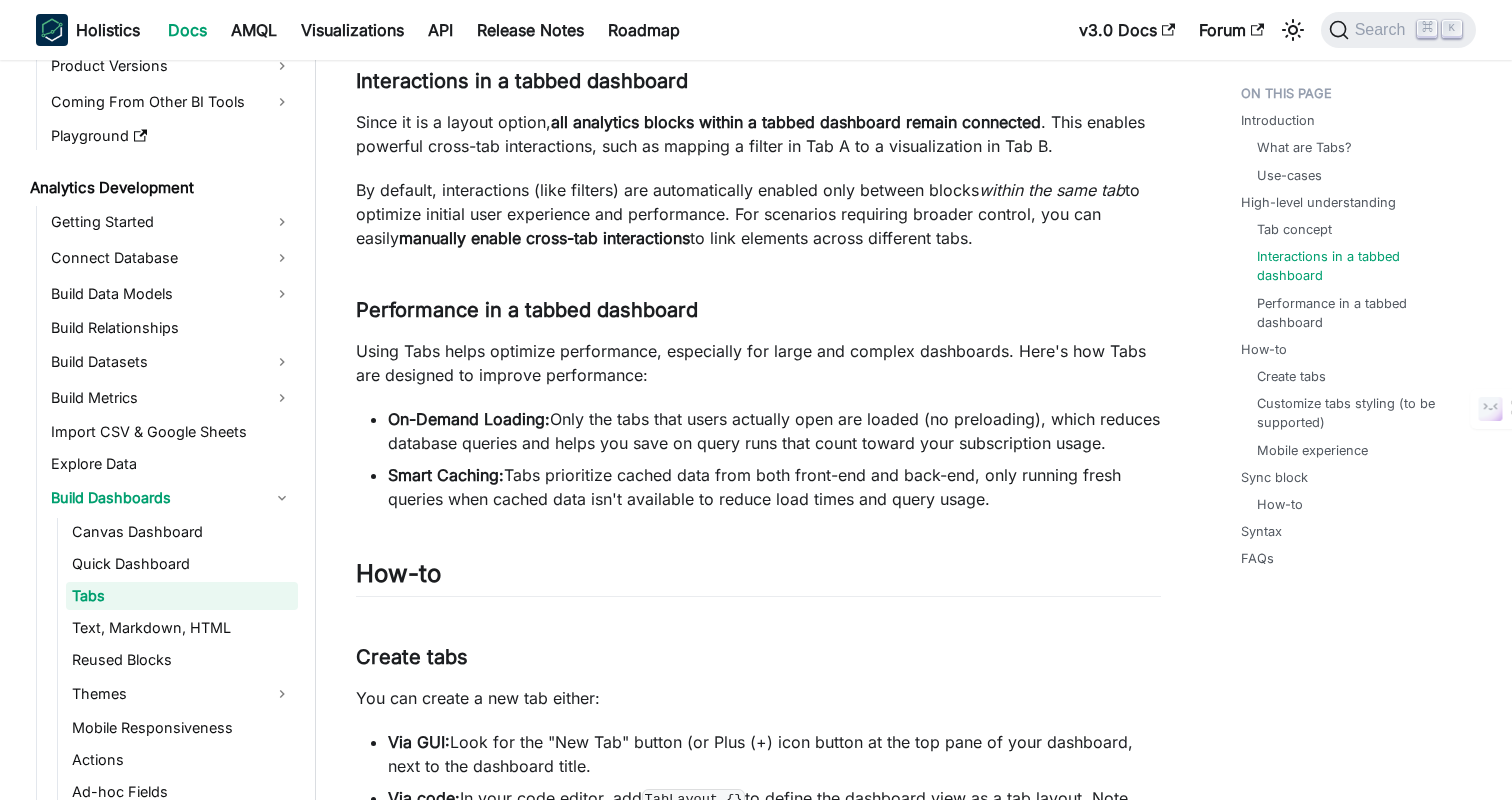 click on "On-Demand Loading:  Only the tabs that users actually open are loaded (no preloading), which reduces database queries and helps you save on query runs that count toward your subscription usage." at bounding box center [774, 431] 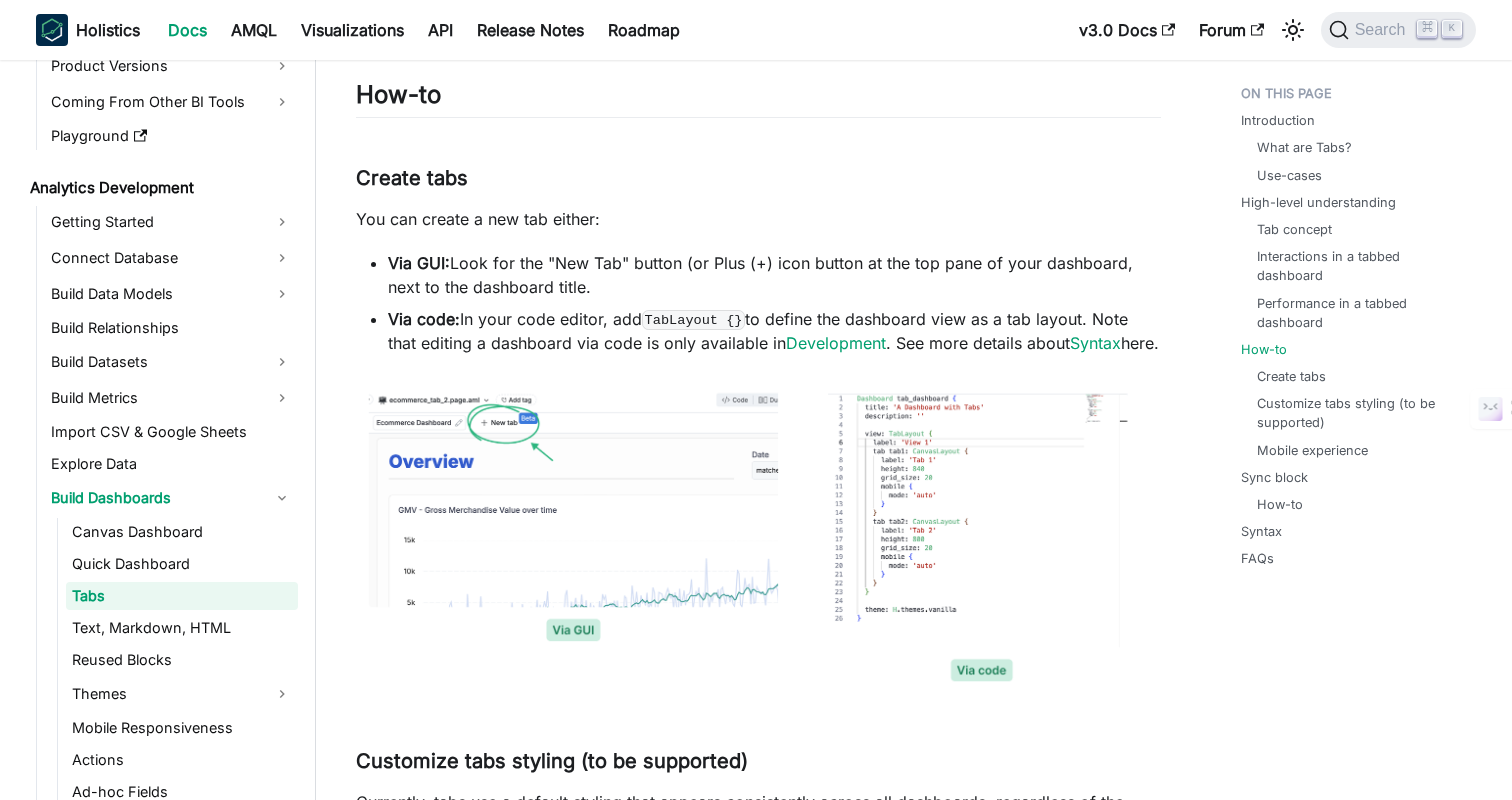 scroll, scrollTop: 1816, scrollLeft: 0, axis: vertical 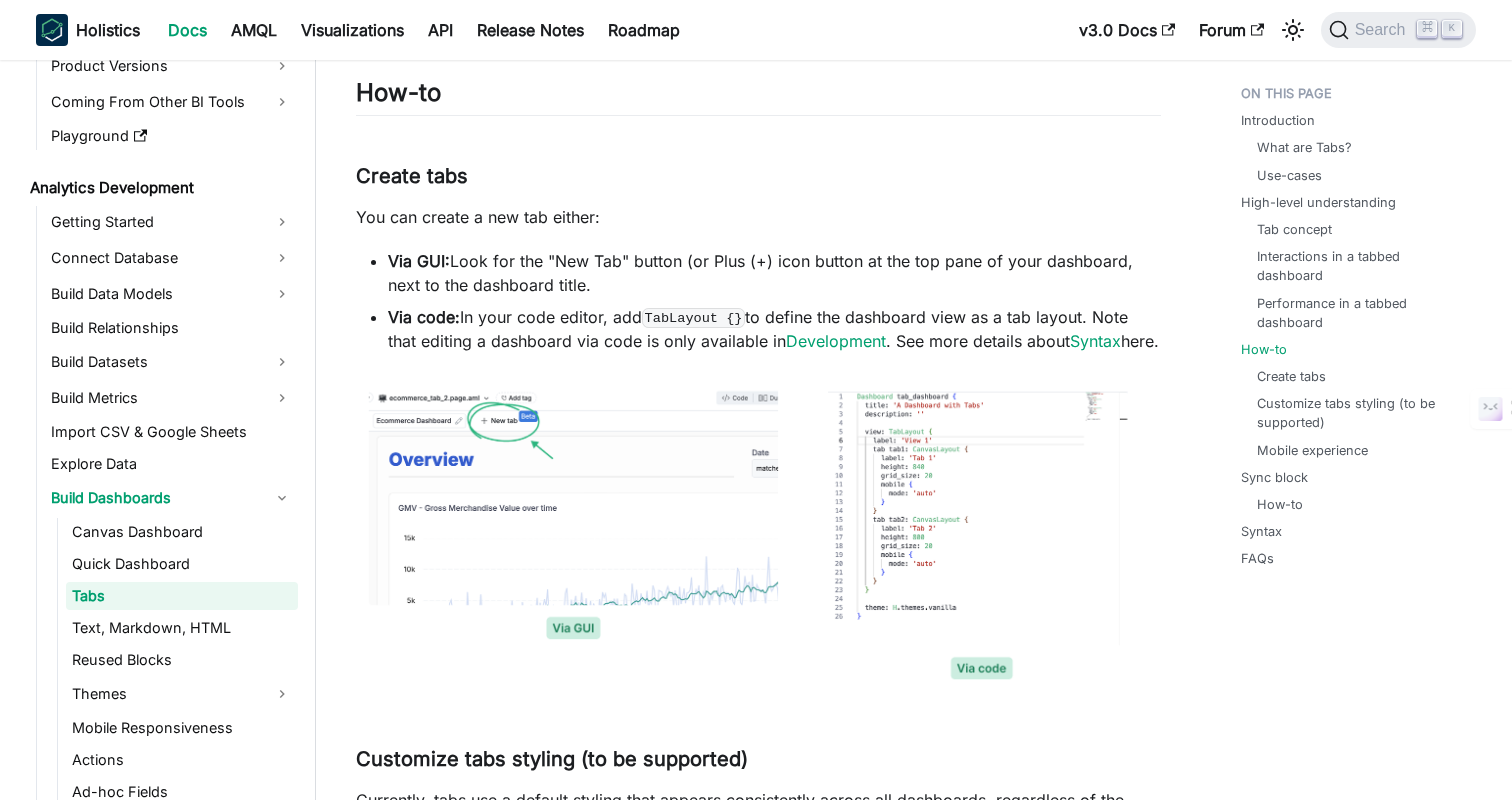 click on "Tabs BETA FEATURE This is a Beta feature. The documentation and feature may change rapidly.
Introduction
What are Tabs?
Tabs  (in Canvas Dashboard) let you combine multiple, connected dashboards into a single interface with easy-to-use tab navigation.
Key benefits include better content organization, more intuitive navigation, and improved performance by loading content per tab.
Use-cases
Use Tabs when you have:
Consolidate related content:  Multiple related dashboards that users typically view together (e.g., executive overview + departmental details, different time periods, high-level summary to detailed breakdown)
Tailor views for different audiences:  Present data through different lenses in separate tabs -  such as marketing performance, sales metrics, or operational details.
A large dashboard that needs better performance  (split content into tabs to improve loading times and reduce resource usage)
High-level understanding
Tab concept
Conceptually,  Tabs" at bounding box center [758, 1252] 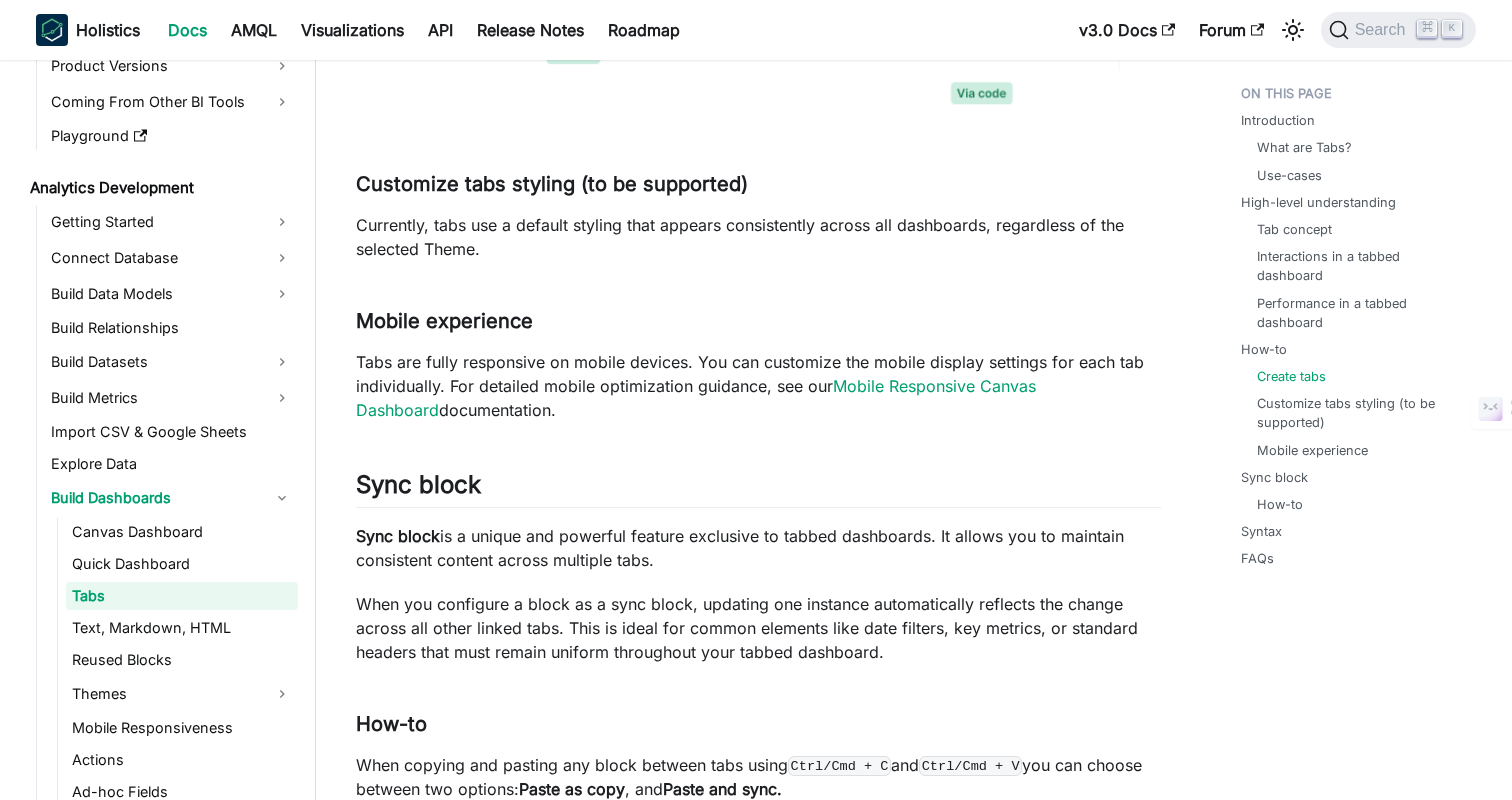 scroll, scrollTop: 2473, scrollLeft: 0, axis: vertical 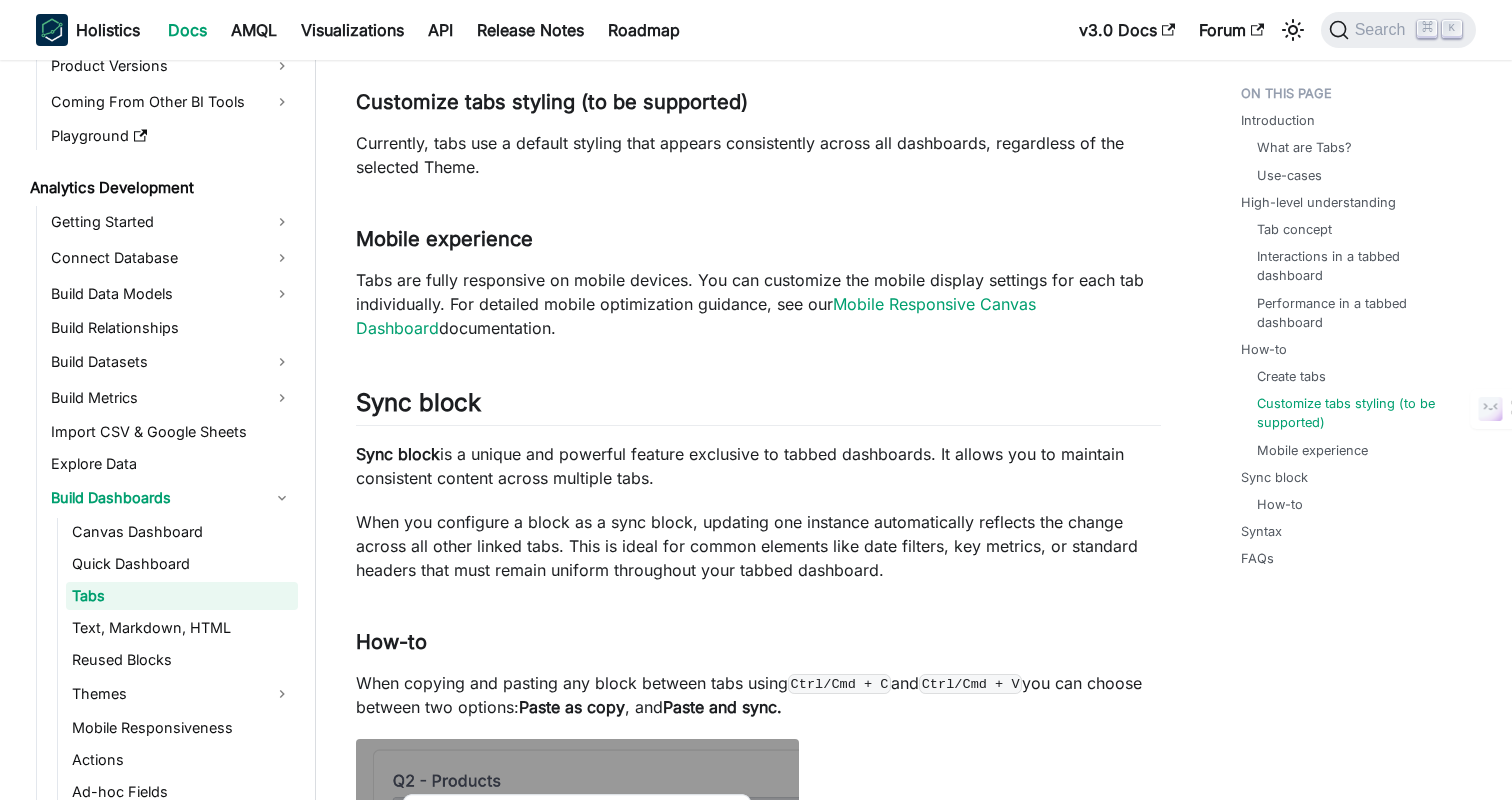 click on "Tabs BETA FEATURE This is a Beta feature. The documentation and feature may change rapidly.
Introduction
What are Tabs?
Tabs  (in Canvas Dashboard) let you combine multiple, connected dashboards into a single interface with easy-to-use tab navigation.
Key benefits include better content organization, more intuitive navigation, and improved performance by loading content per tab.
Use-cases
Use Tabs when you have:
Consolidate related content:  Multiple related dashboards that users typically view together (e.g., executive overview + departmental details, different time periods, high-level summary to detailed breakdown)
Tailor views for different audiences:  Present data through different lenses in separate tabs -  such as marketing performance, sales metrics, or operational details.
A large dashboard that needs better performance  (split content into tabs to improve loading times and reduce resource usage)
High-level understanding
Tab concept
Conceptually,  Tabs" at bounding box center [758, 595] 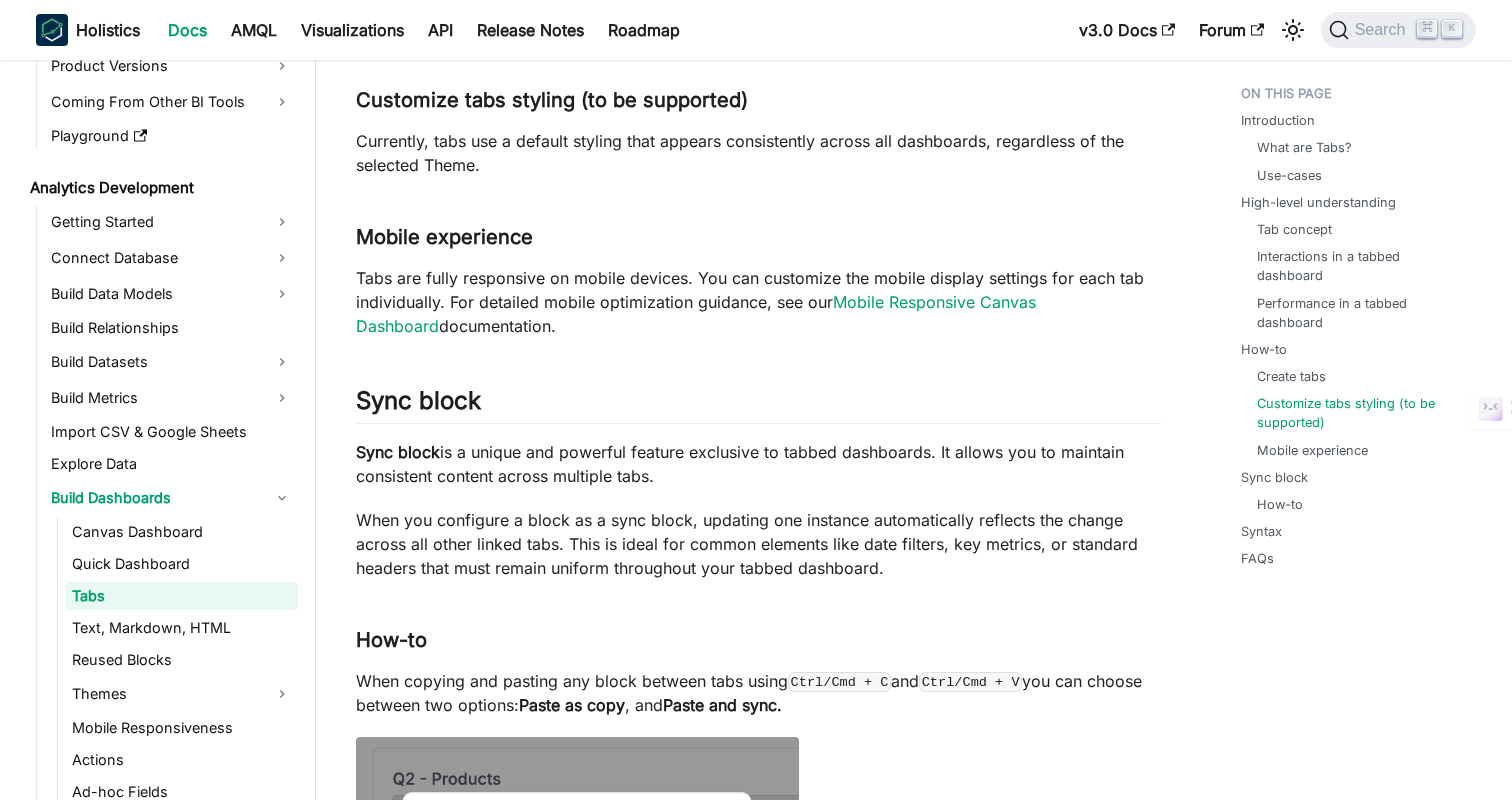 scroll, scrollTop: 2510, scrollLeft: 0, axis: vertical 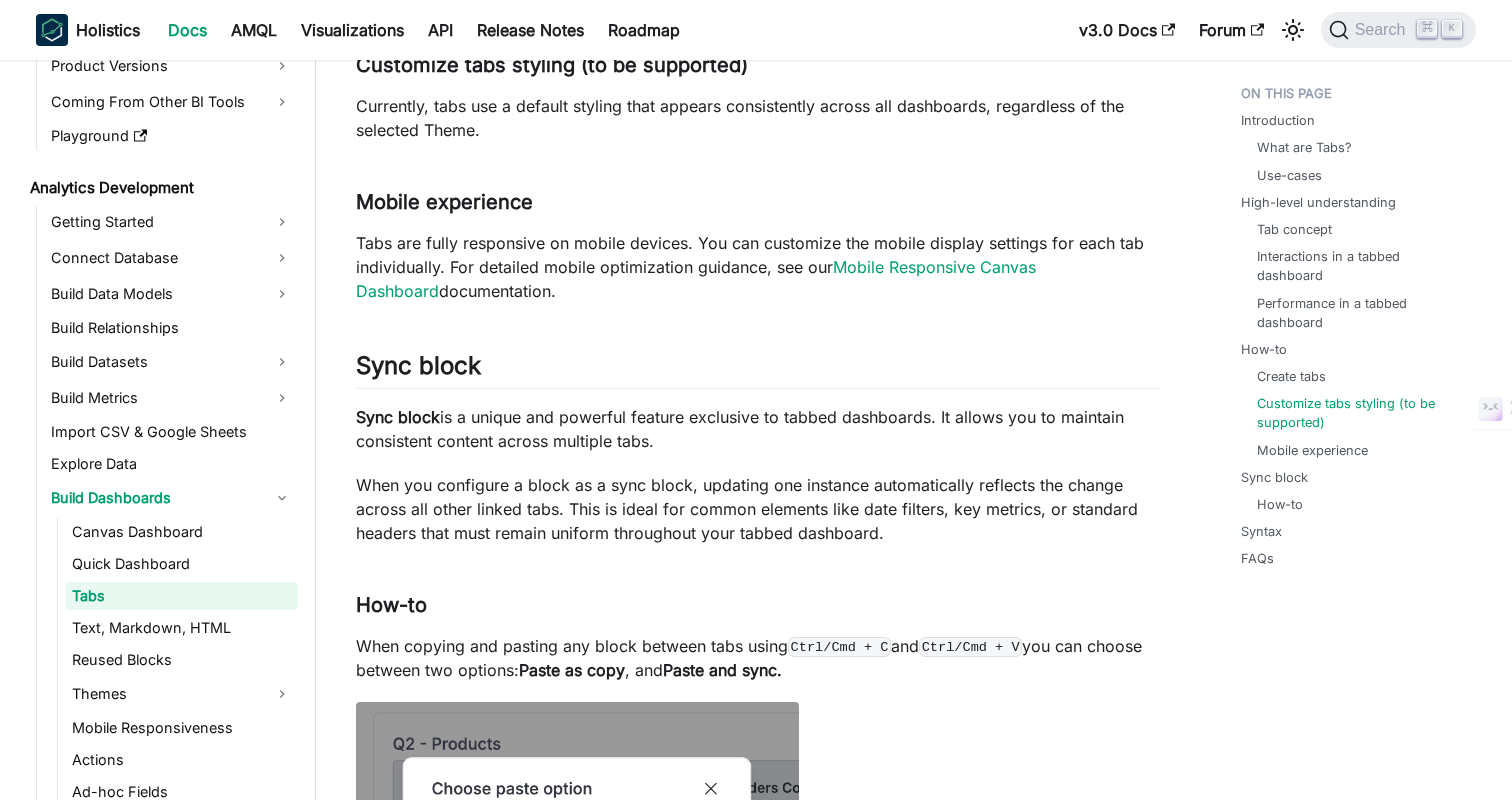click on "Tabs BETA FEATURE This is a Beta feature. The documentation and feature may change rapidly.
Introduction
What are Tabs?
Tabs  (in Canvas Dashboard) let you combine multiple, connected dashboards into a single interface with easy-to-use tab navigation.
Key benefits include better content organization, more intuitive navigation, and improved performance by loading content per tab.
Use-cases
Use Tabs when you have:
Consolidate related content:  Multiple related dashboards that users typically view together (e.g., executive overview + departmental details, different time periods, high-level summary to detailed breakdown)
Tailor views for different audiences:  Present data through different lenses in separate tabs -  such as marketing performance, sales metrics, or operational details.
A large dashboard that needs better performance  (split content into tabs to improve loading times and reduce resource usage)
High-level understanding
Tab concept
Conceptually,  Tabs" at bounding box center [758, 558] 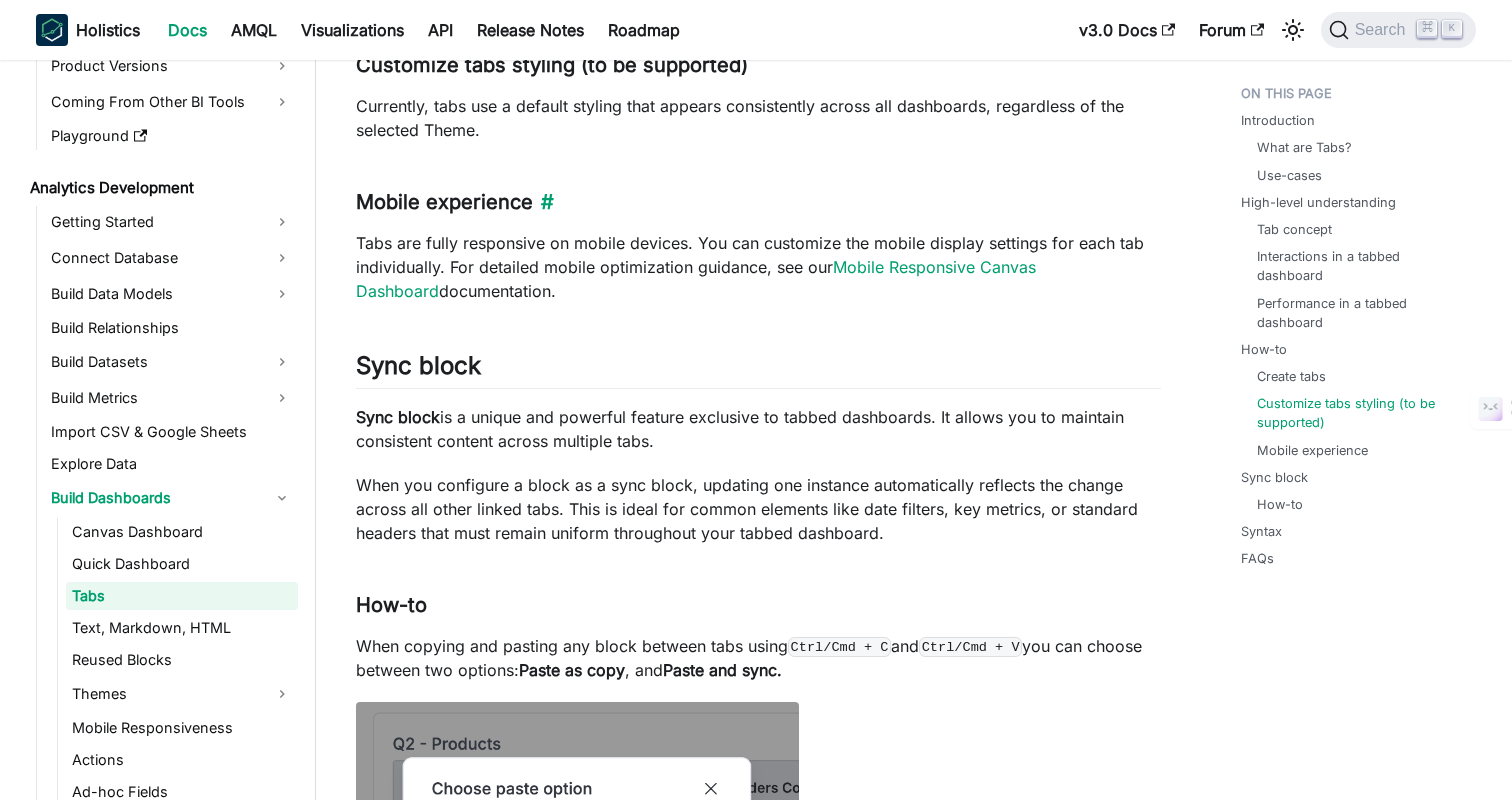 click on "Mobile experience" at bounding box center (758, 202) 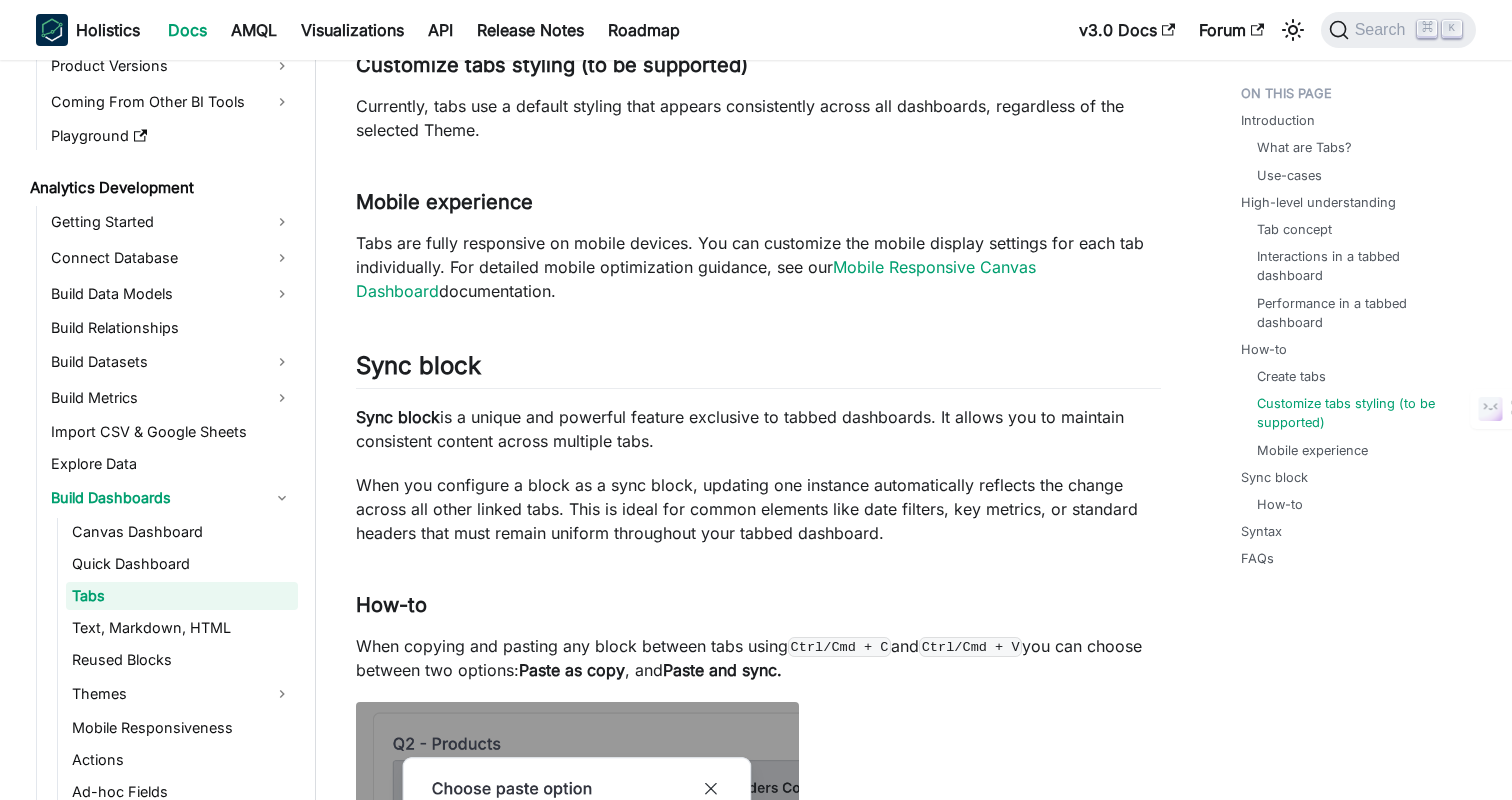 click on "Tabs BETA FEATURE This is a Beta feature. The documentation and feature may change rapidly.
Introduction
What are Tabs?
Tabs  (in Canvas Dashboard) let you combine multiple, connected dashboards into a single interface with easy-to-use tab navigation.
Key benefits include better content organization, more intuitive navigation, and improved performance by loading content per tab.
Use-cases
Use Tabs when you have:
Consolidate related content:  Multiple related dashboards that users typically view together (e.g., executive overview + departmental details, different time periods, high-level summary to detailed breakdown)
Tailor views for different audiences:  Present data through different lenses in separate tabs -  such as marketing performance, sales metrics, or operational details.
A large dashboard that needs better performance  (split content into tabs to improve loading times and reduce resource usage)
High-level understanding
Tab concept
Conceptually,  Tabs" at bounding box center (758, 558) 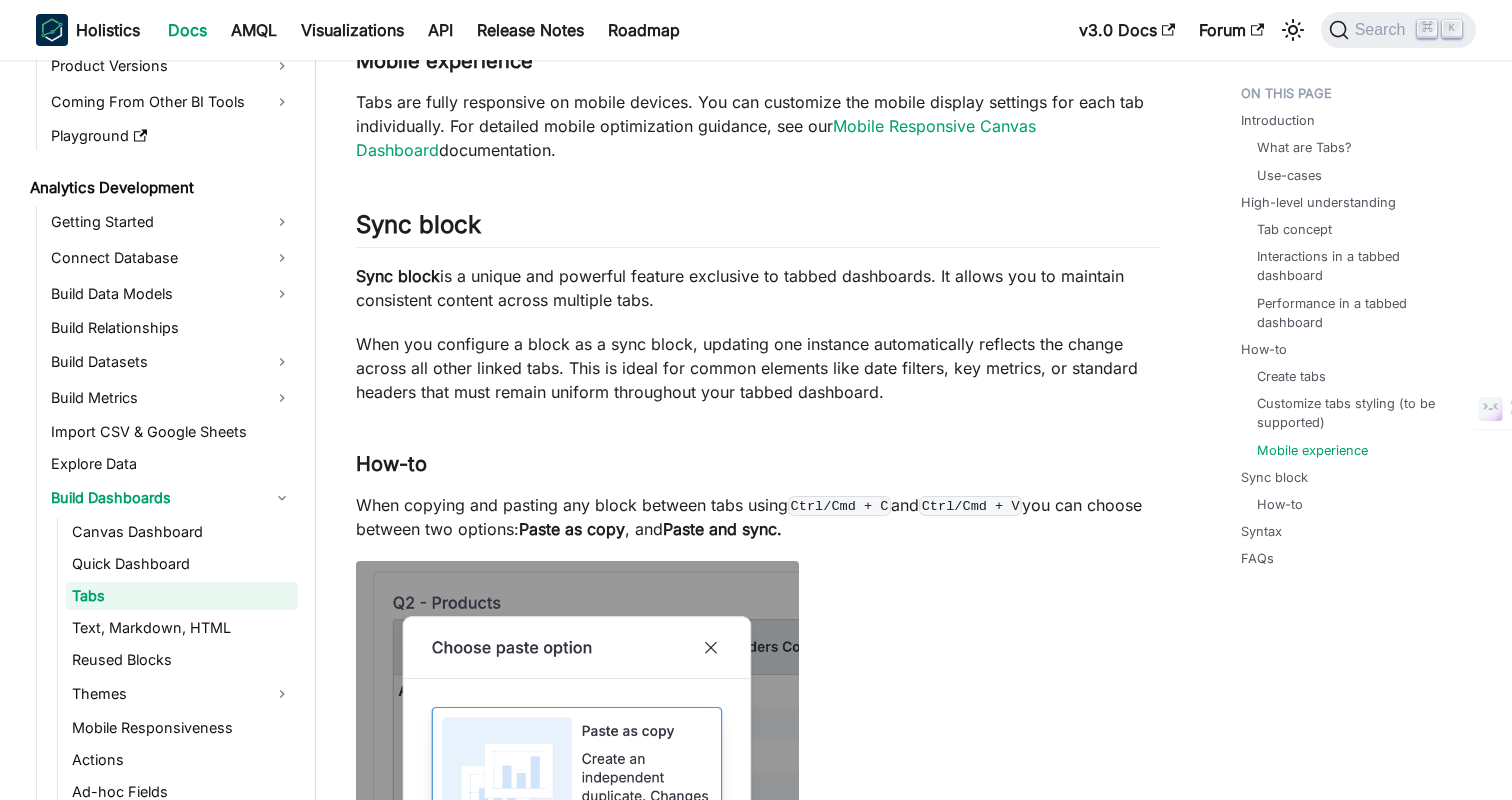 scroll, scrollTop: 2657, scrollLeft: 0, axis: vertical 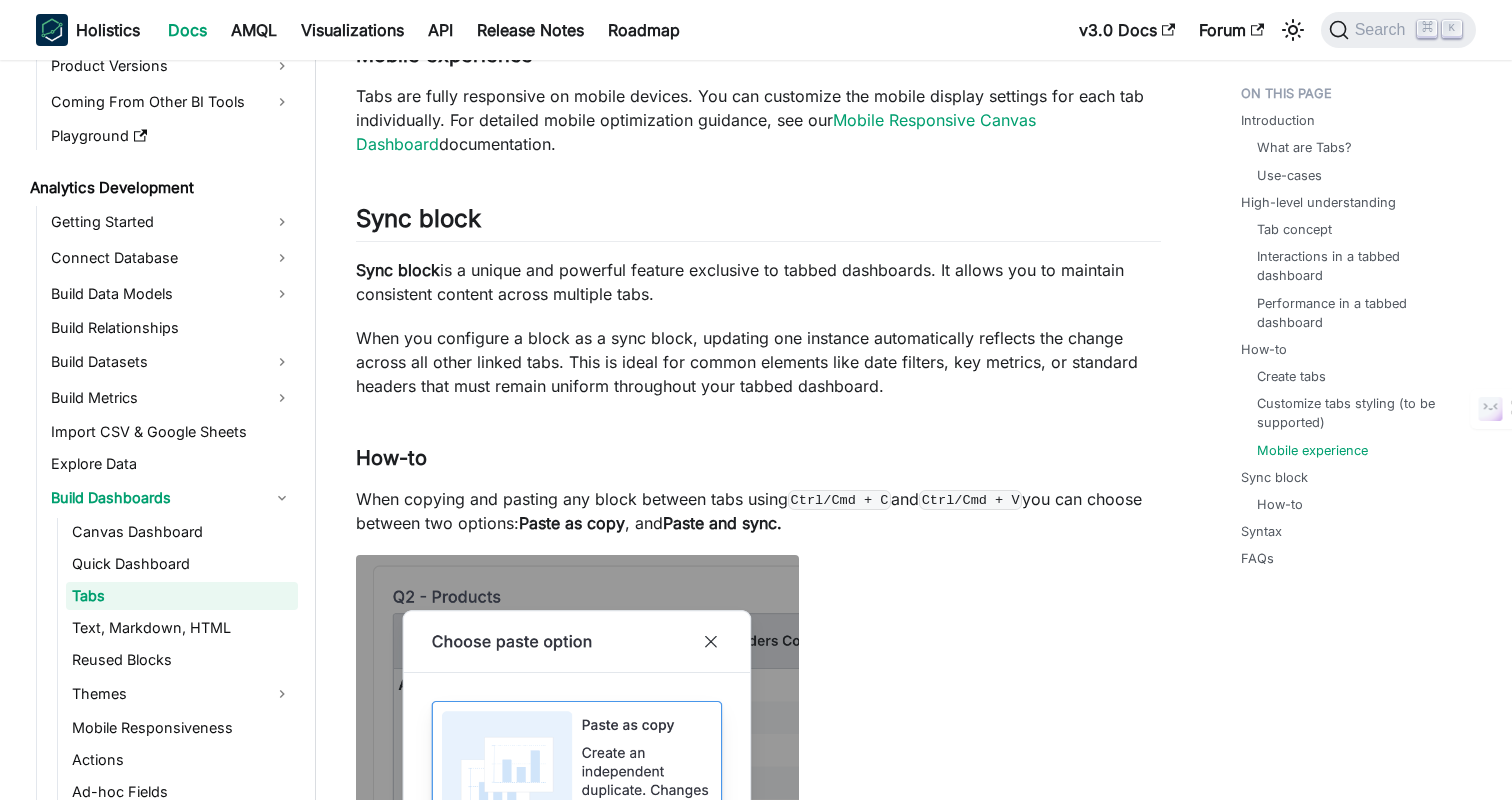 click on "Tabs BETA FEATURE This is a Beta feature. The documentation and feature may change rapidly.
Introduction
What are Tabs?
Tabs  (in Canvas Dashboard) let you combine multiple, connected dashboards into a single interface with easy-to-use tab navigation.
Key benefits include better content organization, more intuitive navigation, and improved performance by loading content per tab.
Use-cases
Use Tabs when you have:
Consolidate related content:  Multiple related dashboards that users typically view together (e.g., executive overview + departmental details, different time periods, high-level summary to detailed breakdown)
Tailor views for different audiences:  Present data through different lenses in separate tabs -  such as marketing performance, sales metrics, or operational details.
A large dashboard that needs better performance  (split content into tabs to improve loading times and reduce resource usage)
High-level understanding
Tab concept
Conceptually,  Tabs" at bounding box center [758, 411] 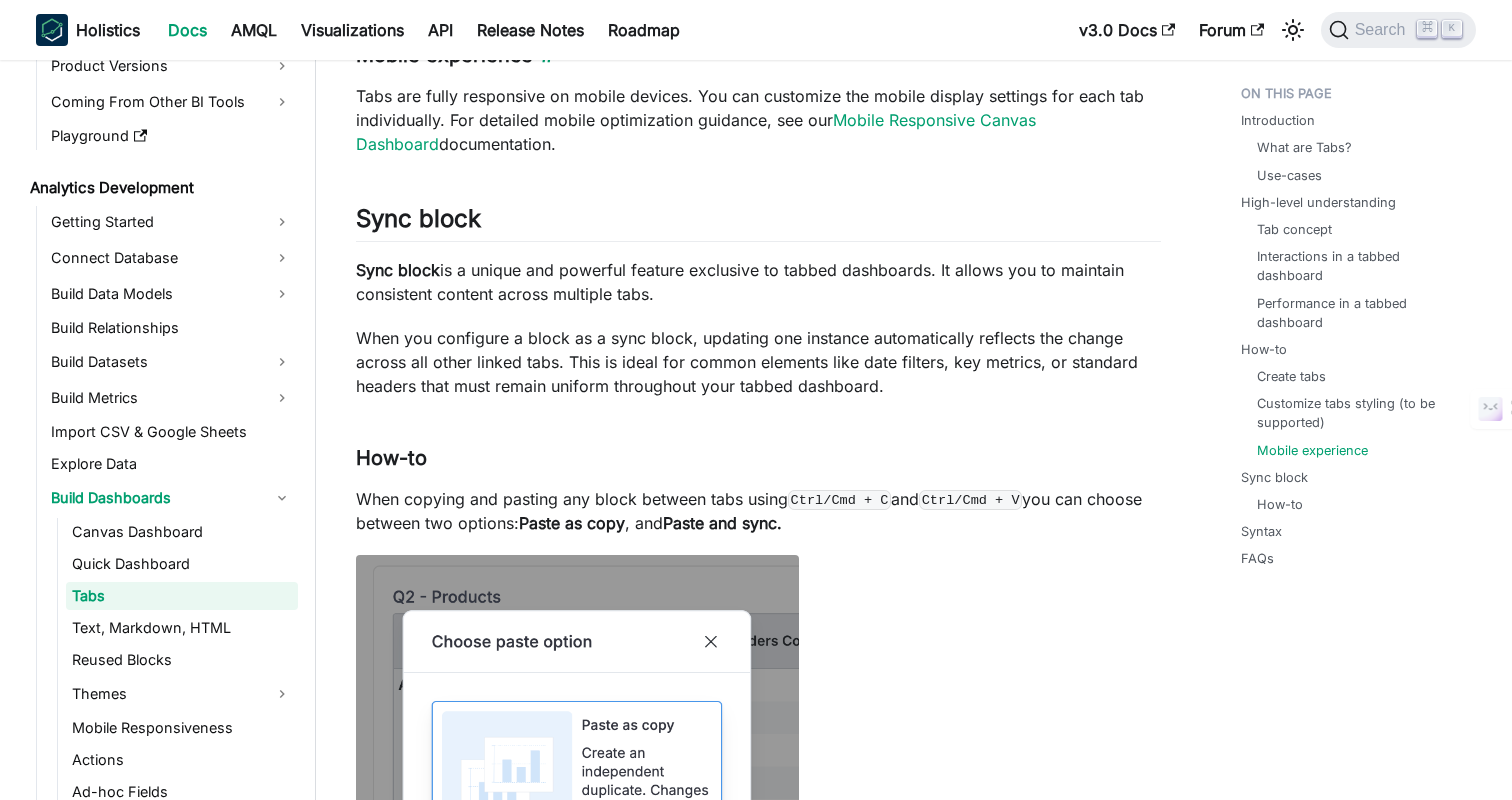 click on "Mobile experience" at bounding box center (758, 55) 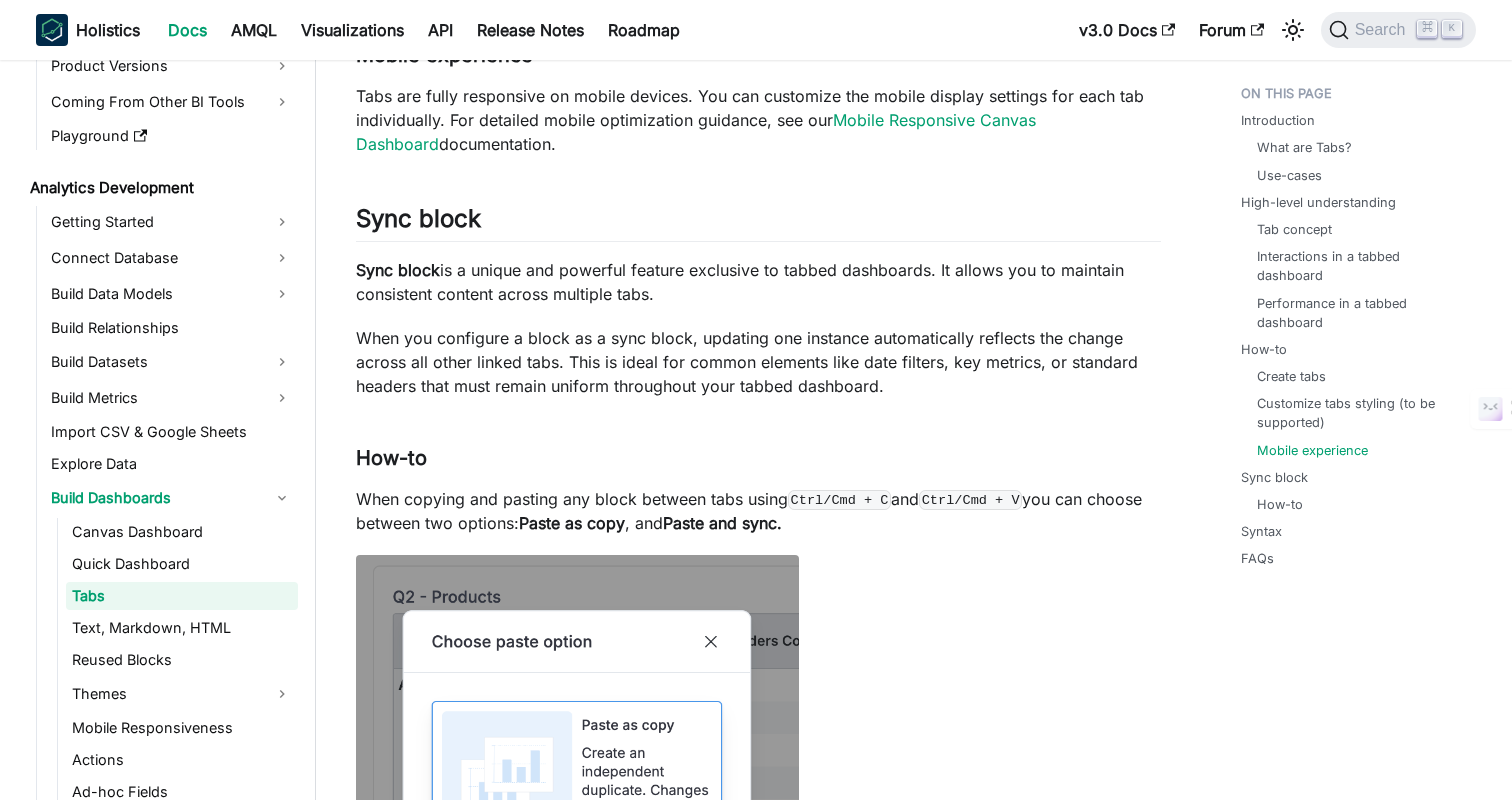 click on "Tabs BETA FEATURE This is a Beta feature. The documentation and feature may change rapidly.
Introduction
What are Tabs?
Tabs  (in Canvas Dashboard) let you combine multiple, connected dashboards into a single interface with easy-to-use tab navigation.
Key benefits include better content organization, more intuitive navigation, and improved performance by loading content per tab.
Use-cases
Use Tabs when you have:
Consolidate related content:  Multiple related dashboards that users typically view together (e.g., executive overview + departmental details, different time periods, high-level summary to detailed breakdown)
Tailor views for different audiences:  Present data through different lenses in separate tabs -  such as marketing performance, sales metrics, or operational details.
A large dashboard that needs better performance  (split content into tabs to improve loading times and reduce resource usage)
High-level understanding
Tab concept
Conceptually,  Tabs" at bounding box center [758, 411] 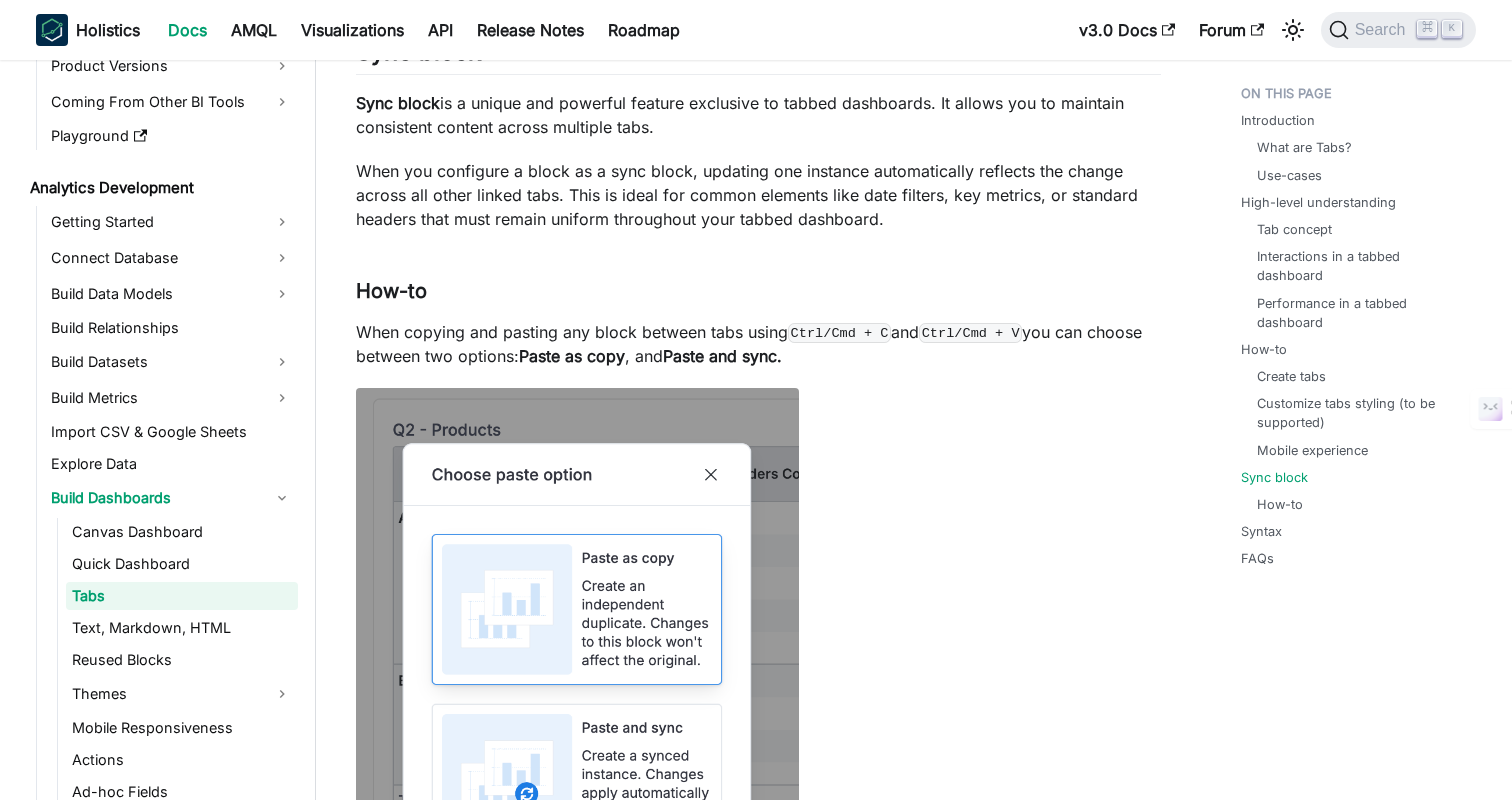 scroll, scrollTop: 2827, scrollLeft: 0, axis: vertical 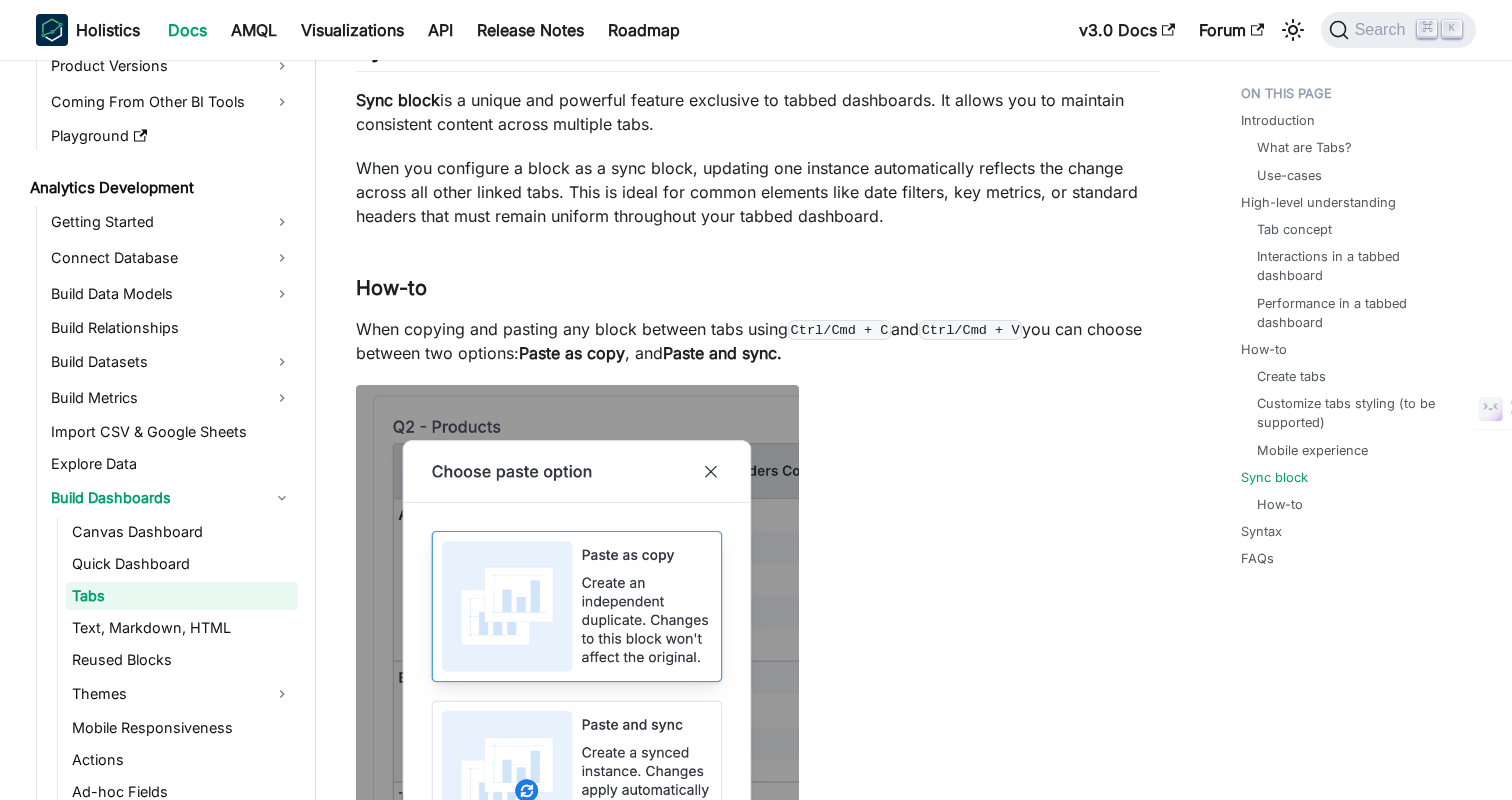 click on "Sync block  is a unique and powerful feature exclusive to tabbed dashboards. It allows you to maintain consistent content across multiple tabs." at bounding box center (758, 112) 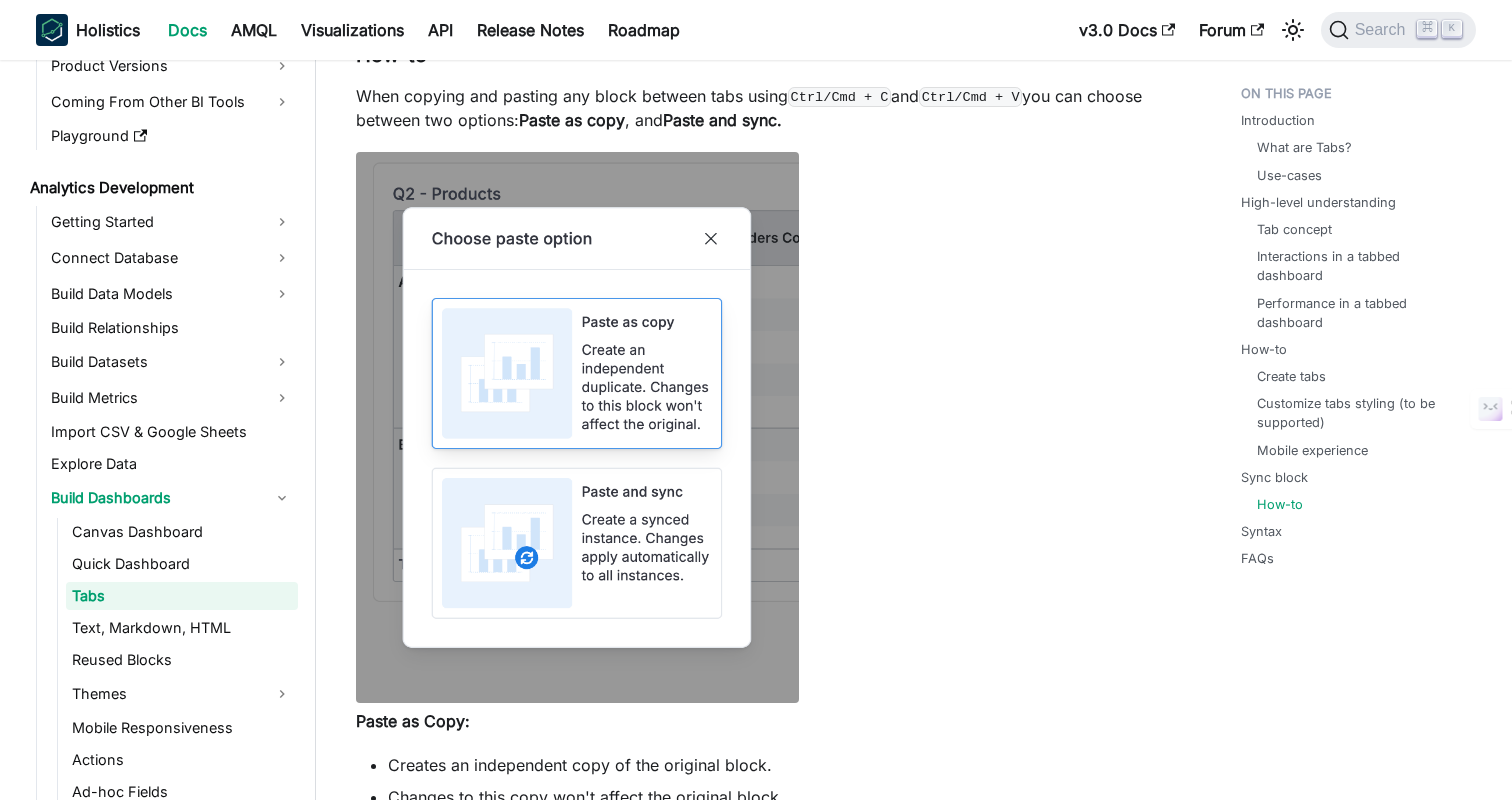 scroll, scrollTop: 3072, scrollLeft: 0, axis: vertical 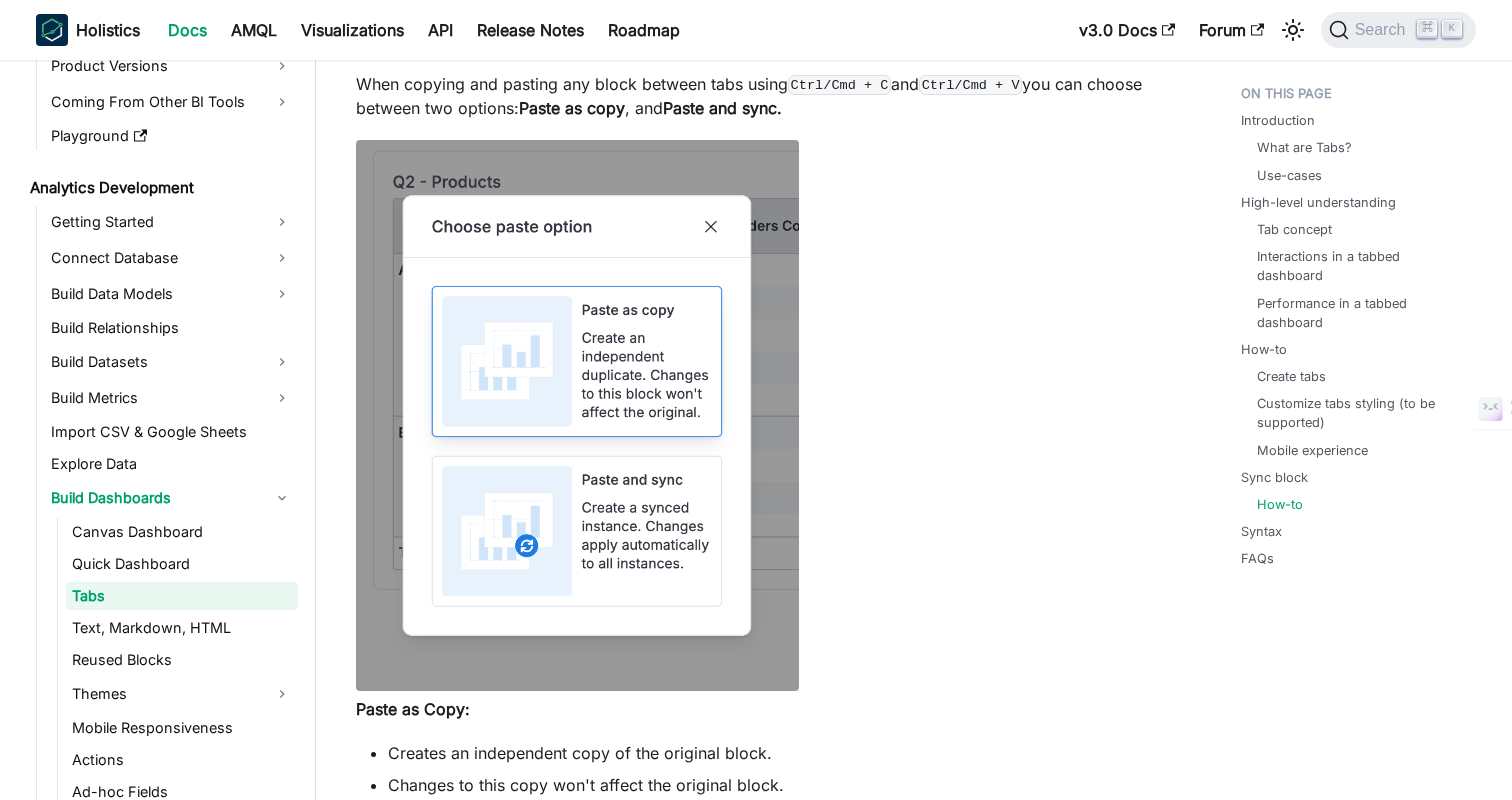 click on "Tabs BETA FEATURE This is a Beta feature. The documentation and feature may change rapidly.
Introduction
What are Tabs?
Tabs  (in Canvas Dashboard) let you combine multiple, connected dashboards into a single interface with easy-to-use tab navigation.
Key benefits include better content organization, more intuitive navigation, and improved performance by loading content per tab.
Use-cases
Use Tabs when you have:
Consolidate related content:  Multiple related dashboards that users typically view together (e.g., executive overview + departmental details, different time periods, high-level summary to detailed breakdown)
Tailor views for different audiences:  Present data through different lenses in separate tabs -  such as marketing performance, sales metrics, or operational details.
A large dashboard that needs better performance  (split content into tabs to improve loading times and reduce resource usage)
High-level understanding
Tab concept
Conceptually,  Tabs" at bounding box center [758, -4] 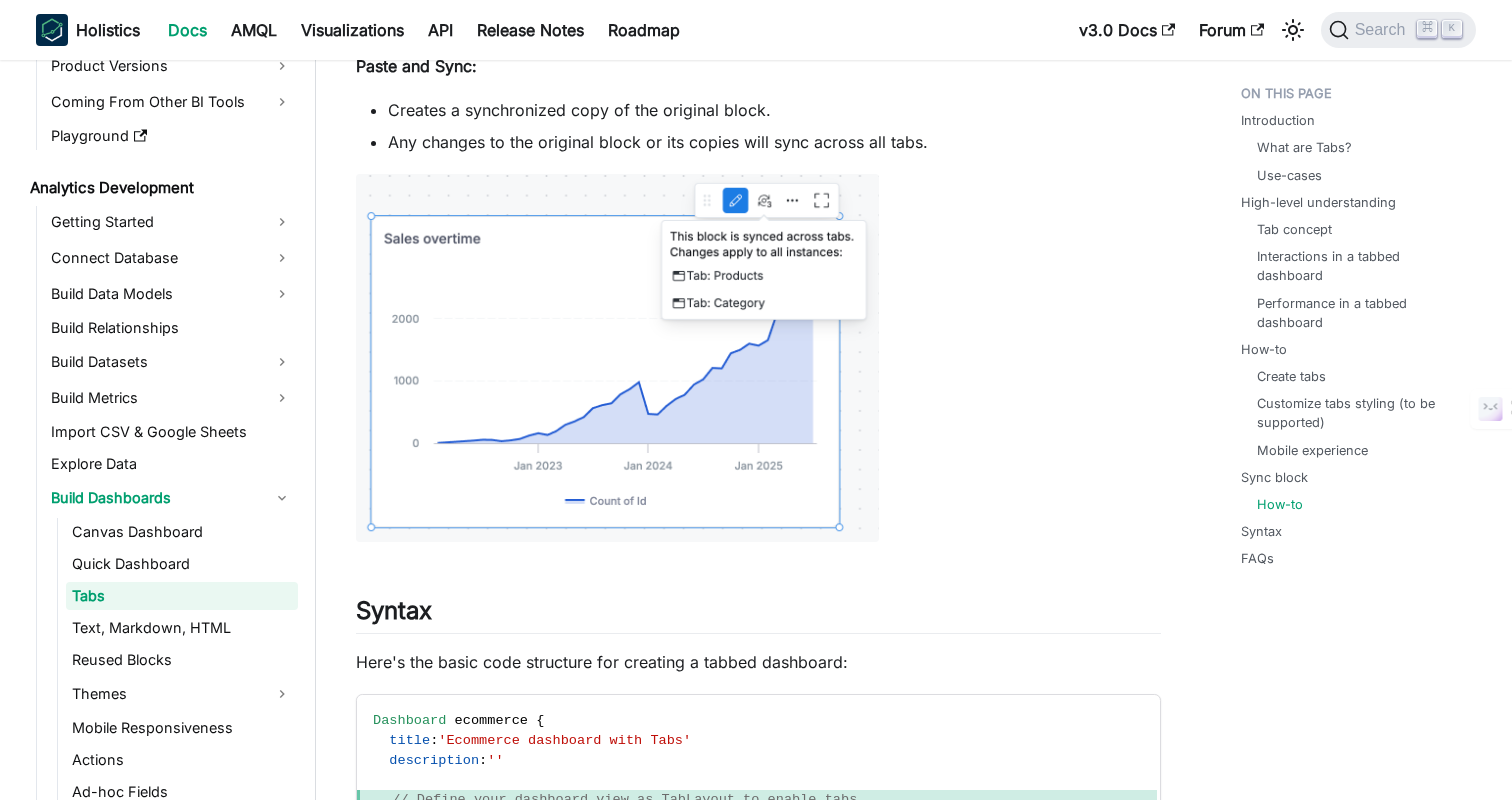 scroll, scrollTop: 3849, scrollLeft: 0, axis: vertical 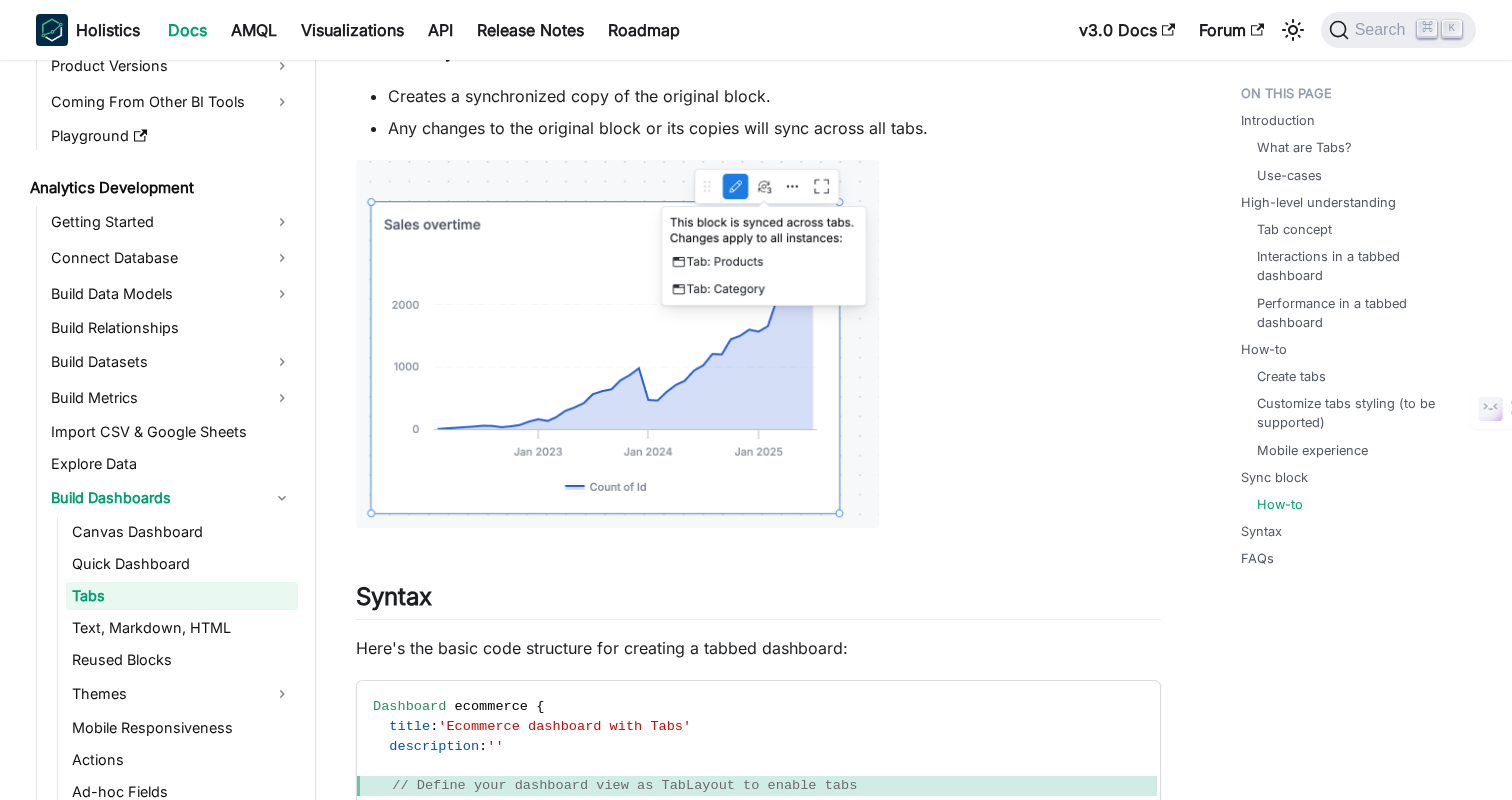 click on "Tabs BETA FEATURE This is a Beta feature. The documentation and feature may change rapidly.
Introduction
What are Tabs?
Tabs  (in Canvas Dashboard) let you combine multiple, connected dashboards into a single interface with easy-to-use tab navigation.
Key benefits include better content organization, more intuitive navigation, and improved performance by loading content per tab.
Use-cases
Use Tabs when you have:
Consolidate related content:  Multiple related dashboards that users typically view together (e.g., executive overview + departmental details, different time periods, high-level summary to detailed breakdown)
Tailor views for different audiences:  Present data through different lenses in separate tabs -  such as marketing performance, sales metrics, or operational details.
A large dashboard that needs better performance  (split content into tabs to improve loading times and reduce resource usage)
High-level understanding
Tab concept
Conceptually,  Tabs" at bounding box center (758, -781) 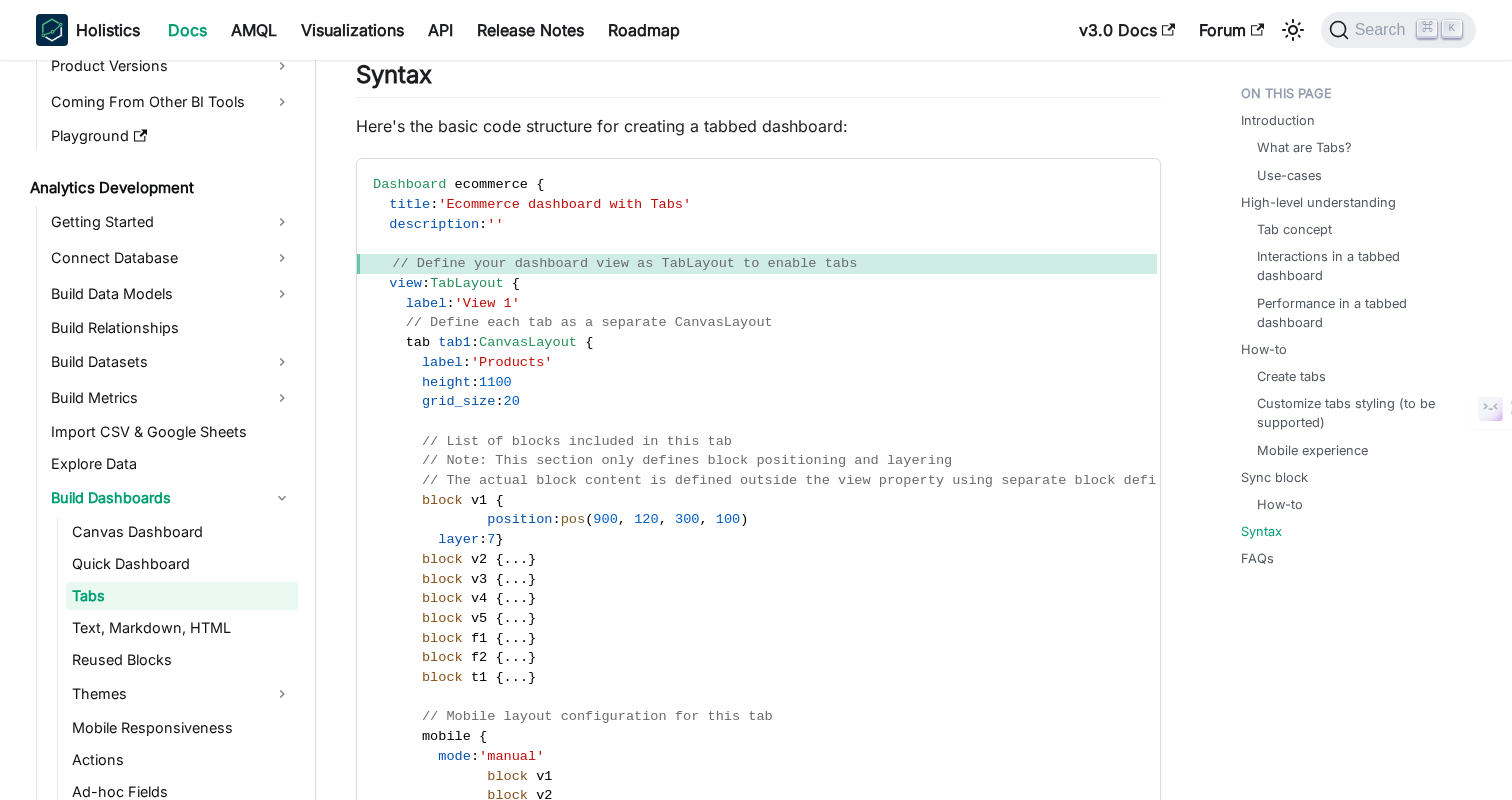 scroll, scrollTop: 4392, scrollLeft: 0, axis: vertical 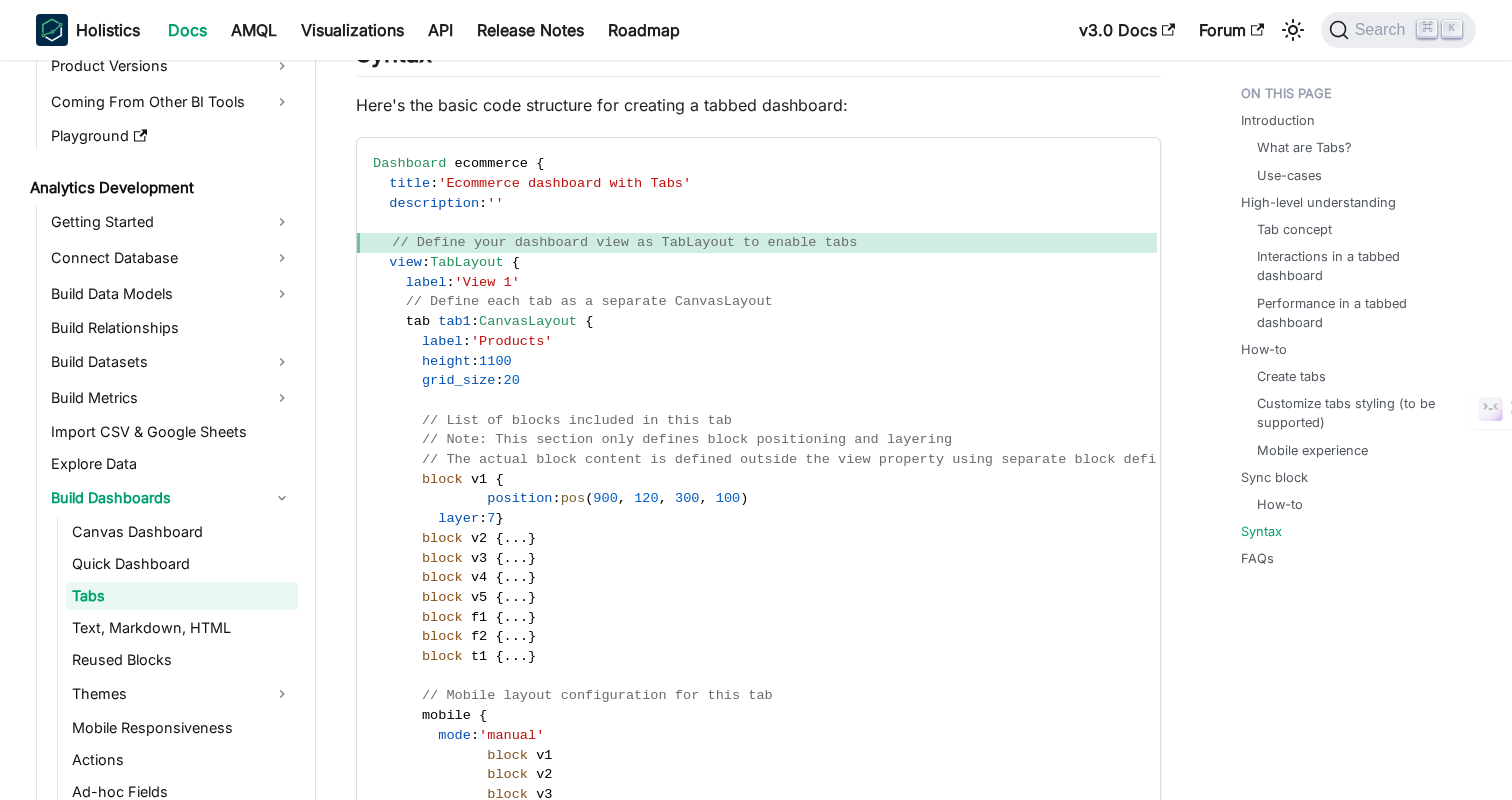 click on "Here's the basic code structure for creating a tabbed dashboard:" at bounding box center [758, 105] 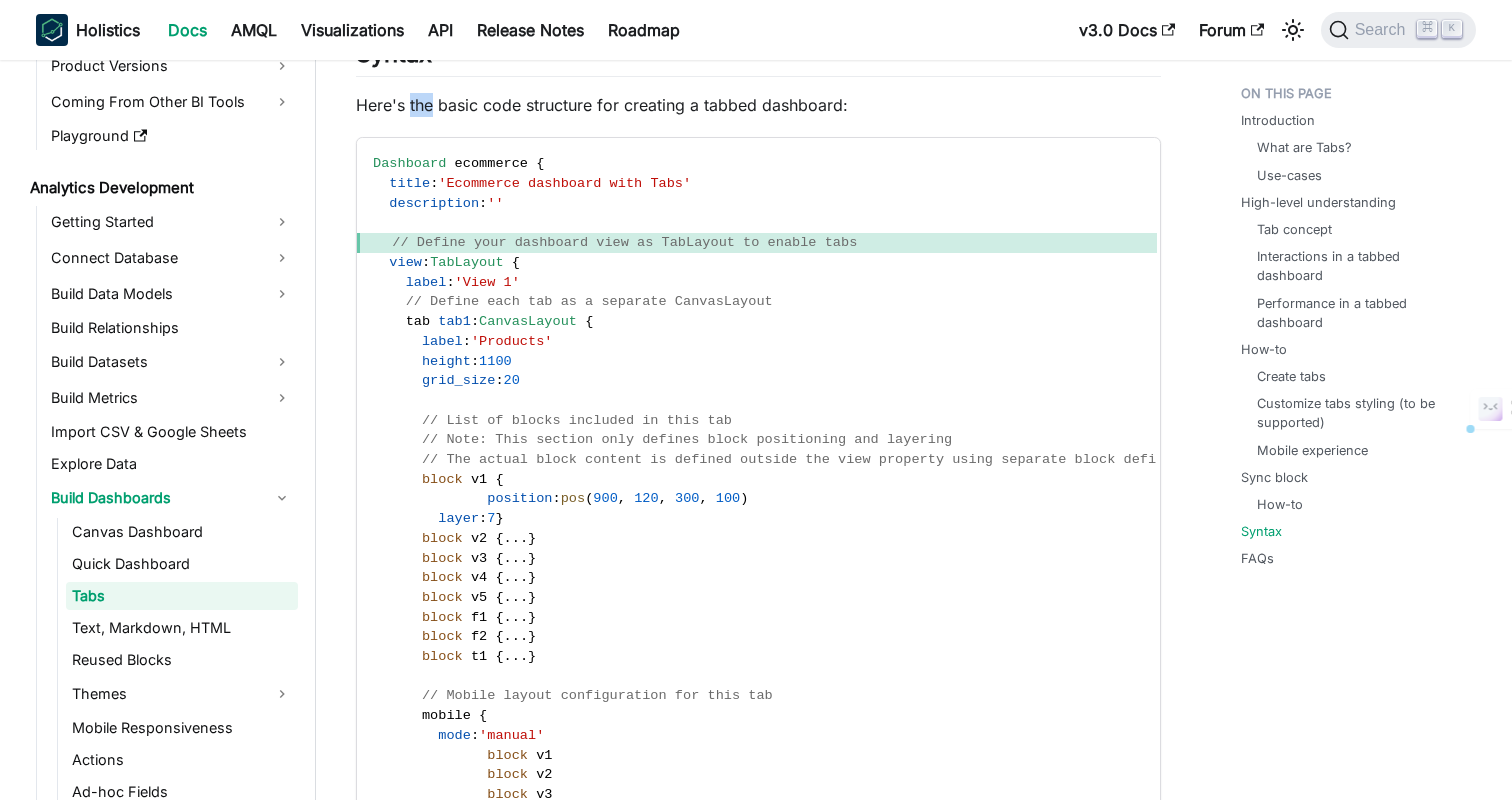 click on "Here's the basic code structure for creating a tabbed dashboard:" at bounding box center (758, 105) 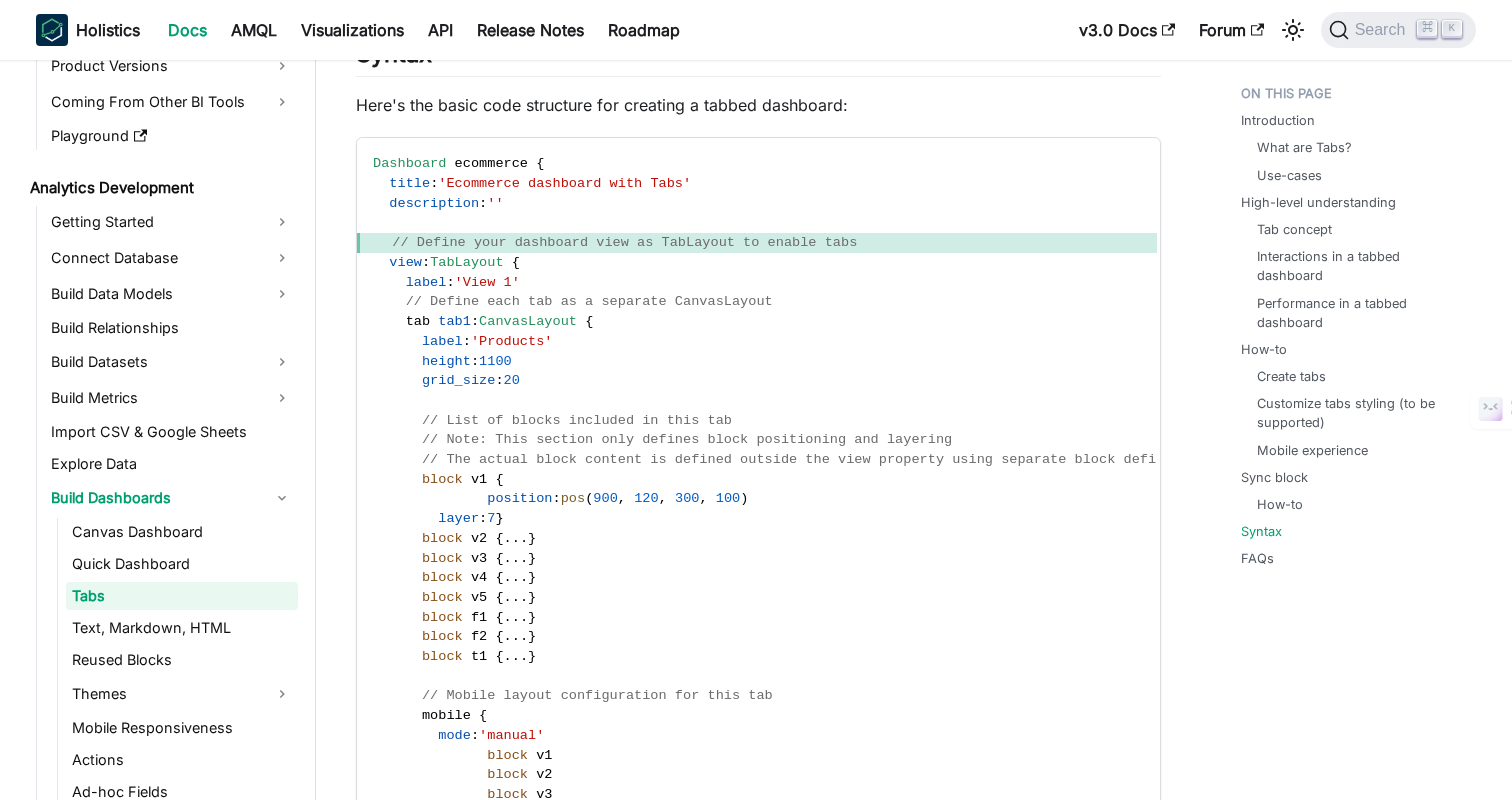 click on "Here's the basic code structure for creating a tabbed dashboard:" at bounding box center [758, 105] 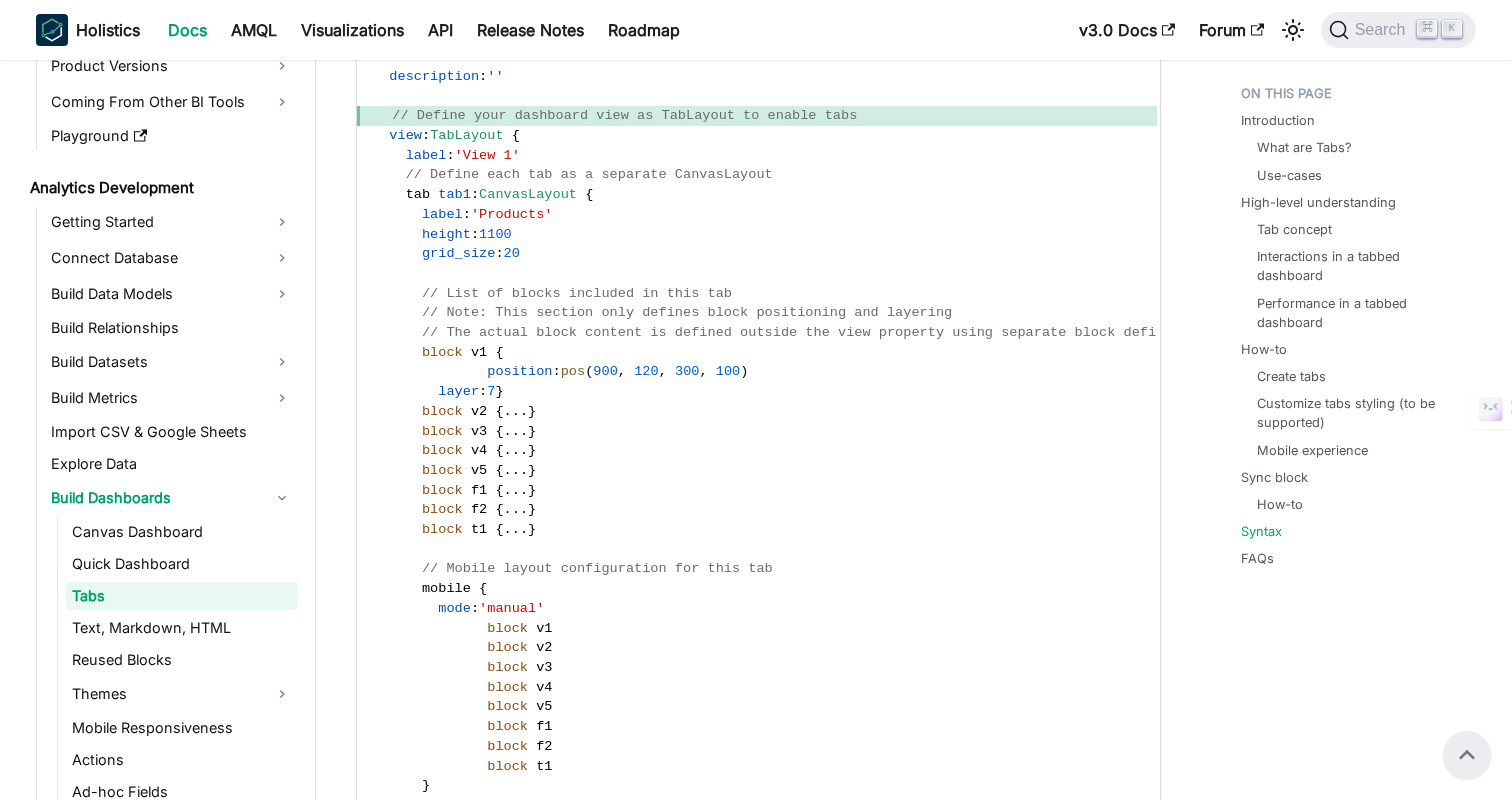 scroll, scrollTop: 4510, scrollLeft: 0, axis: vertical 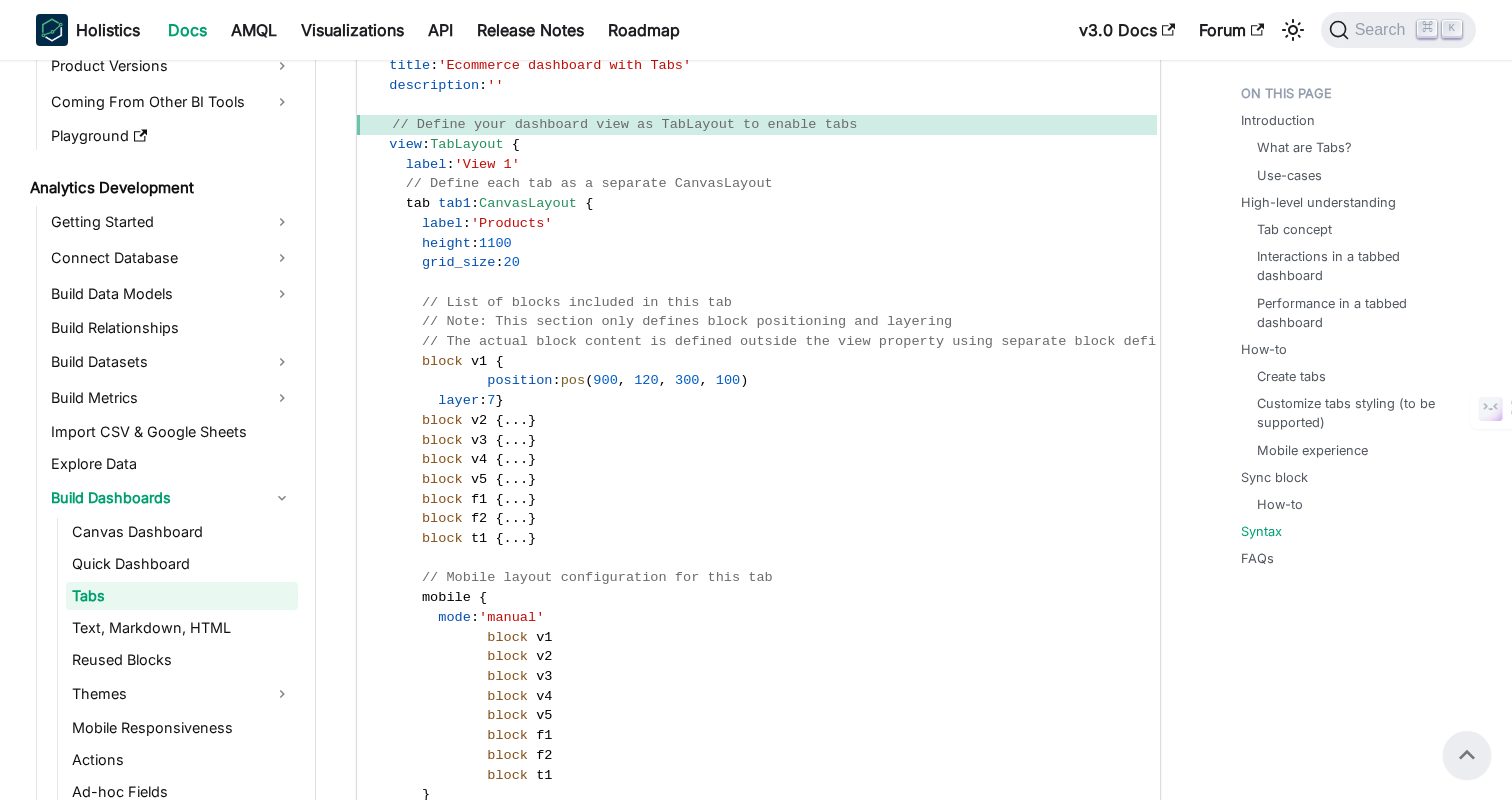 click on "Analytics Development Build Dashboards Tabs On this page Tabs BETA FEATURE This is a Beta feature. The documentation and feature may change rapidly.
Introduction
What are Tabs?
Tabs  (in Canvas Dashboard) let you combine multiple, connected dashboards into a single interface with easy-to-use tab navigation.
Key benefits include better content organization, more intuitive navigation, and improved performance by loading content per tab.
Use-cases
Use Tabs when you have:
Consolidate related content:  Multiple related dashboards that users typically view together (e.g., executive overview + departmental details, different time periods, high-level summary to detailed breakdown)
Tailor views for different audiences:  Present data through different lenses in separate tabs -  such as marketing performance, sales metrics, or operational details.
A large dashboard that needs better performance  (split content into tabs to improve loading times and reduce resource usage)" at bounding box center (758, -1373) 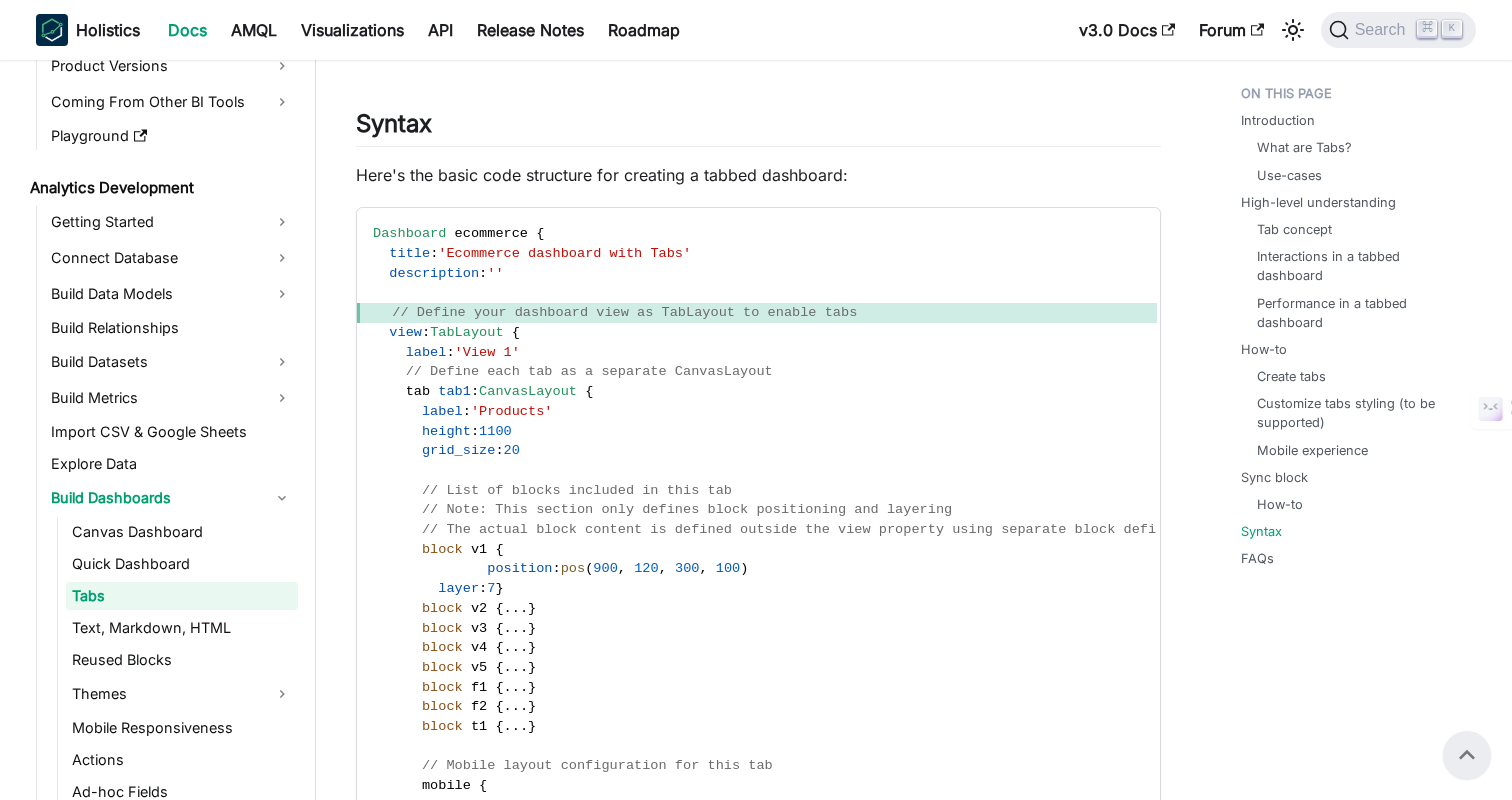 scroll, scrollTop: 4316, scrollLeft: 0, axis: vertical 